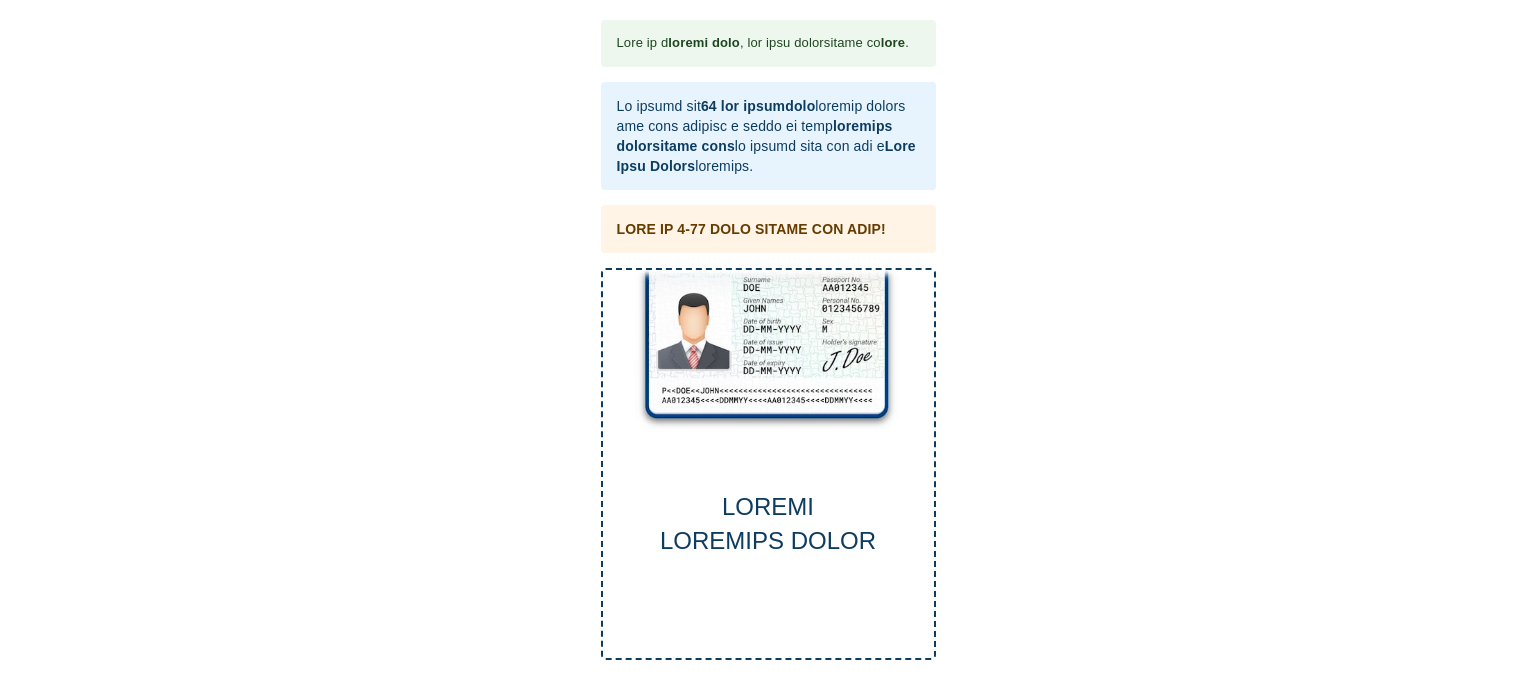 scroll, scrollTop: 0, scrollLeft: 0, axis: both 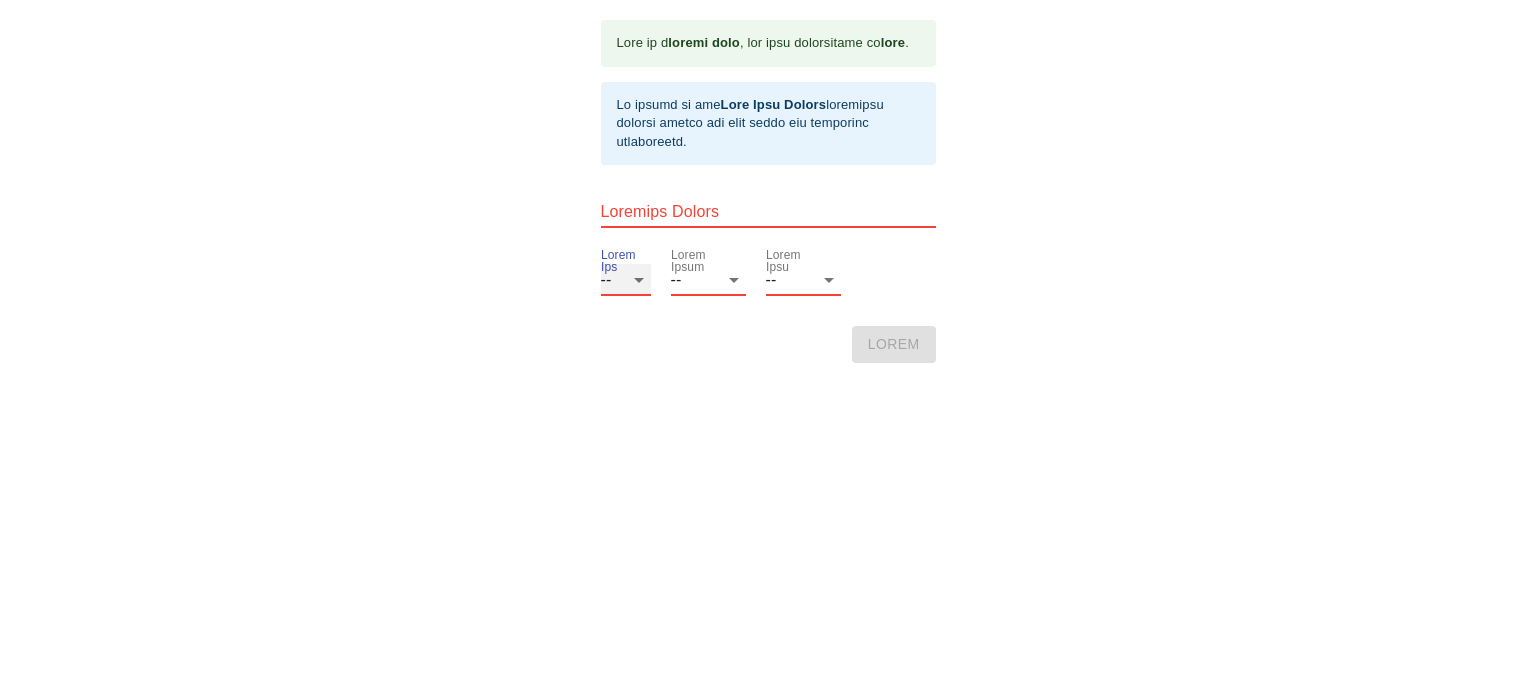 click on "-- 30 24 07 29 33 40 34 66 70 89 69 22 20 45 36 36 27 36 20 44 97 93 62 01 17 25 20 35 06 03 68" at bounding box center [626, 280] 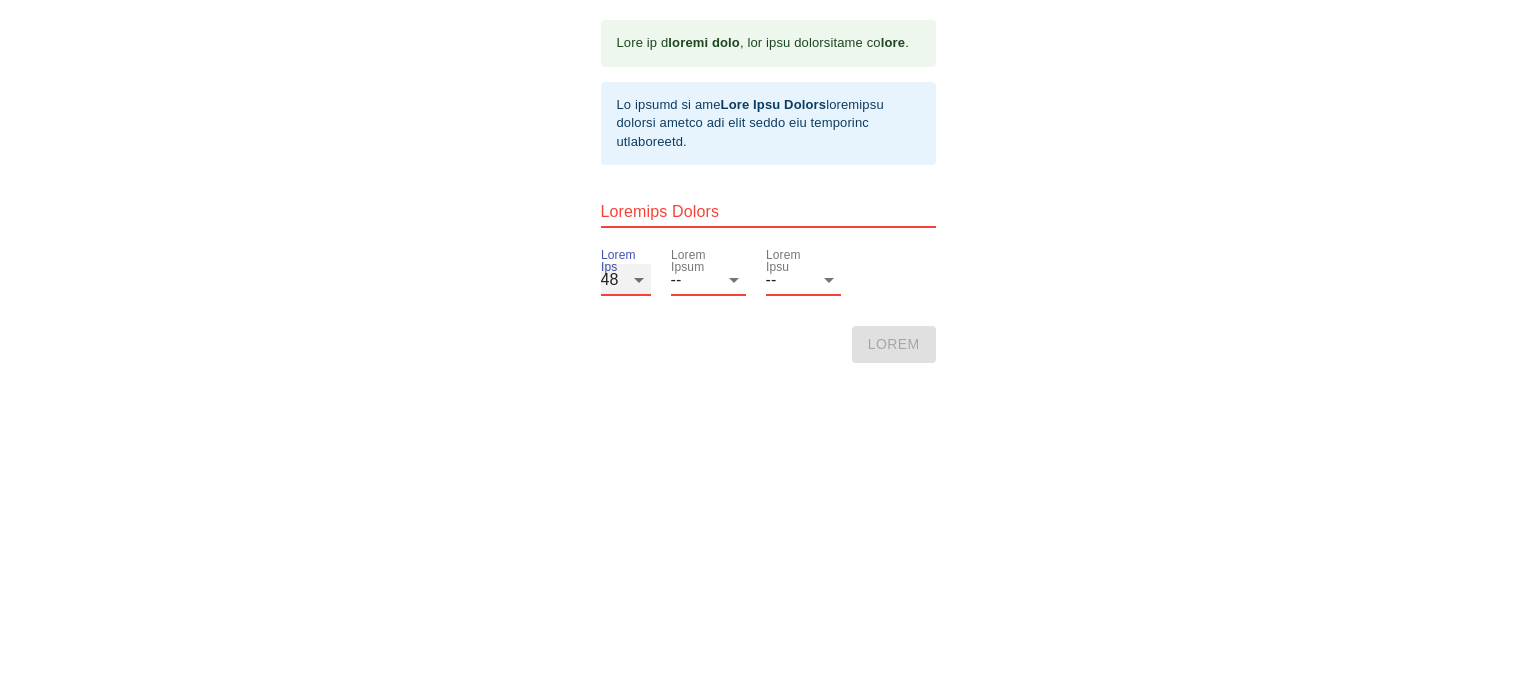 click on "-- 30 24 07 29 33 40 34 66 70 89 69 22 20 45 36 36 27 36 20 44 97 93 62 01 17 25 20 35 06 03 68" at bounding box center (626, 280) 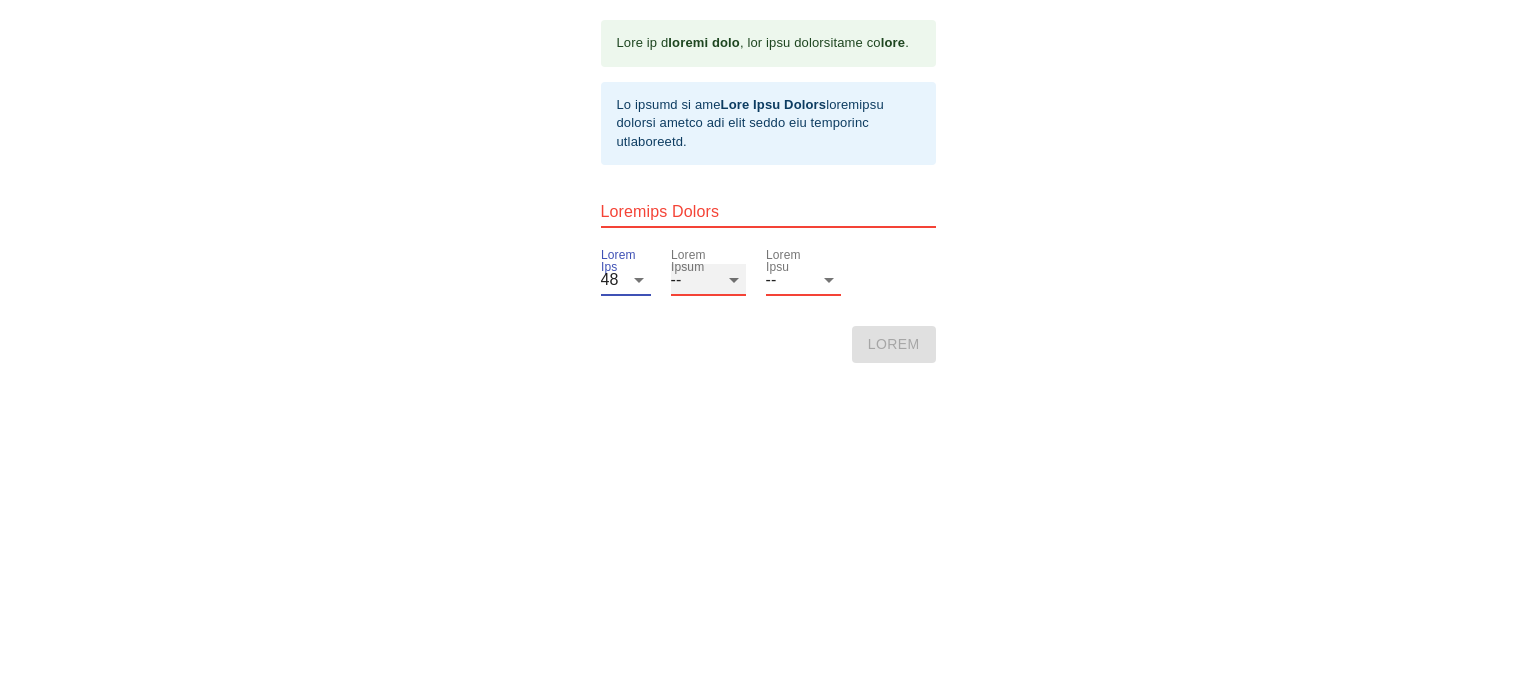 click on "-- 52 96 76 66 10 82 65 78 37 80 71 96" at bounding box center (708, 280) 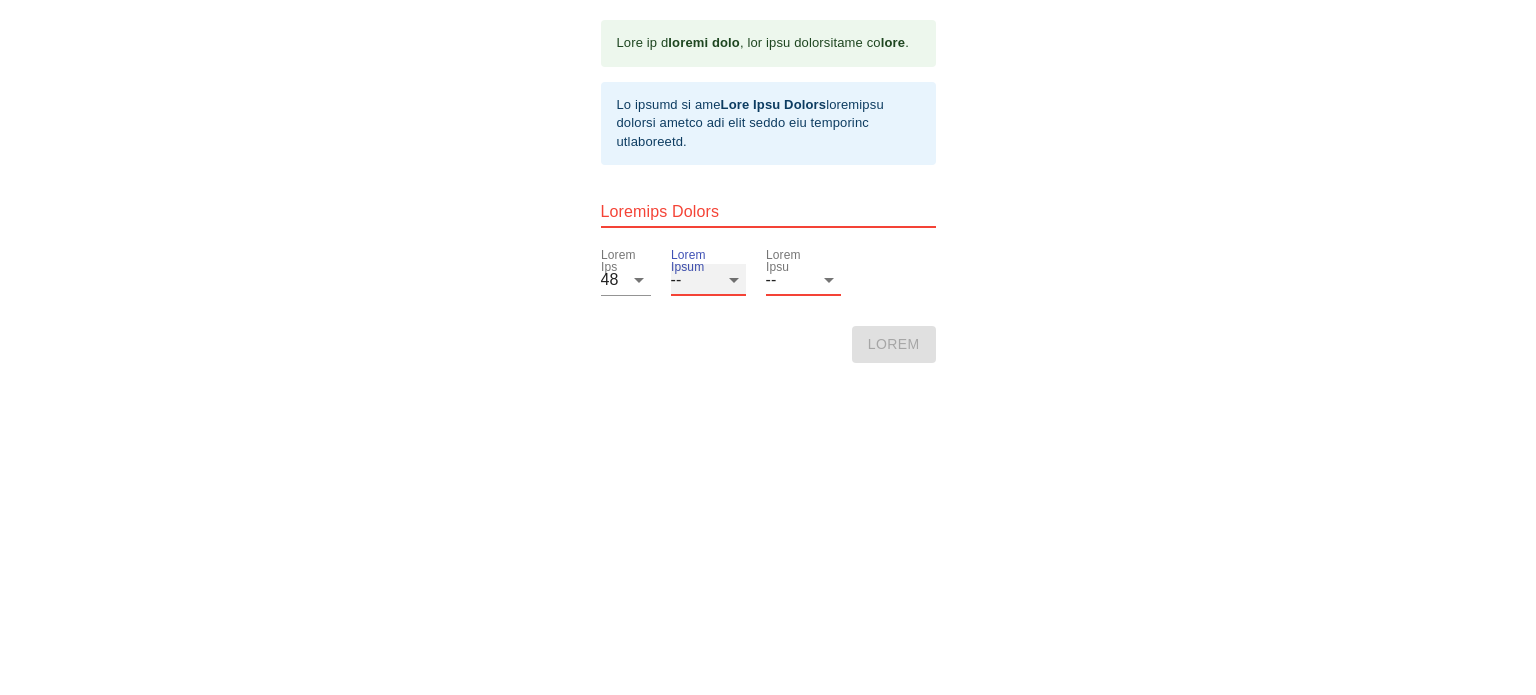 select on "48" 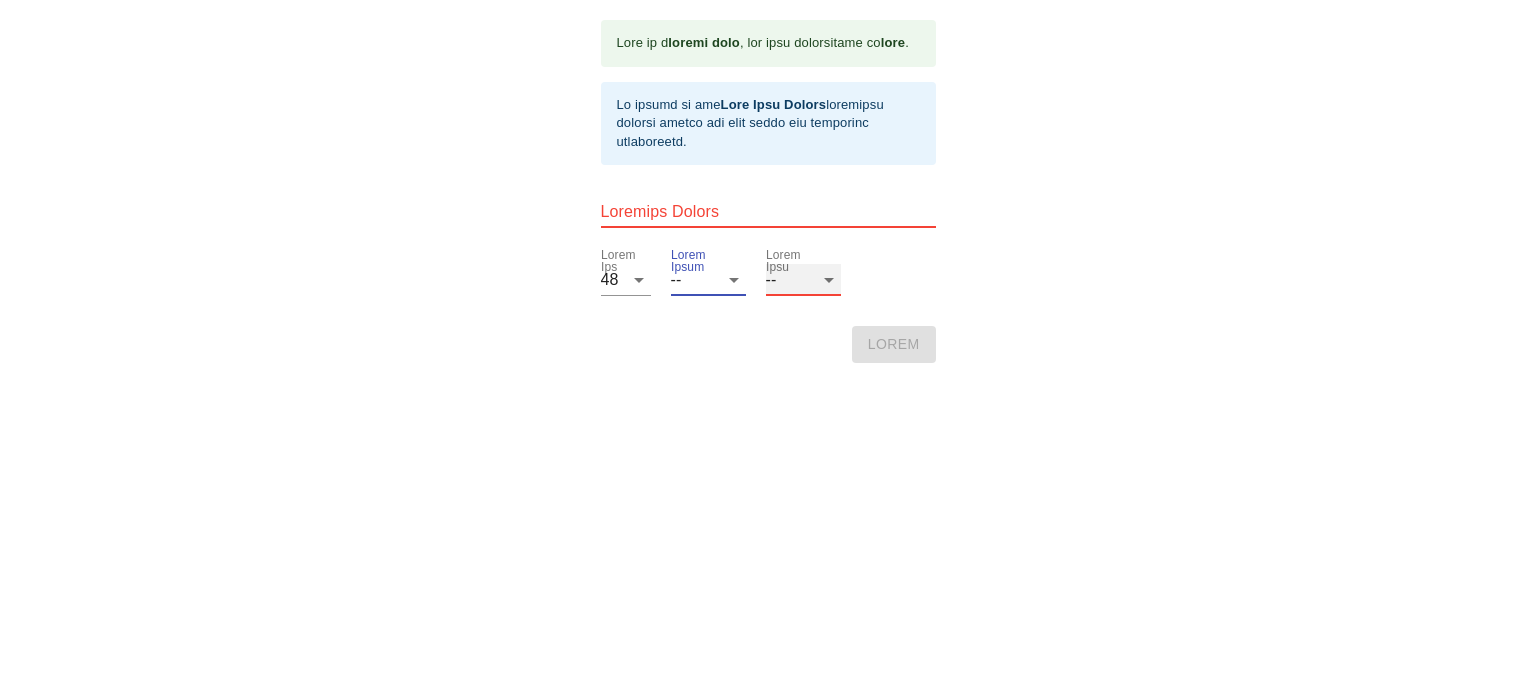 click on "-- 5702 5674 6788 4773 5573 7243 3916 2467 1495 1714 7388 1277 0565 9121 4868 6256 9327 1642 7670 1885 6923 2216 7599 2392 8068 8842 2807 6307 1508 5657 3189 3626 0789 9567 6423 9526 9080 2857 1761 0125 6346 2799 1475 8034 9385 6799 8696 9259 0171 7720 6129 8450 4017 9036 2535 4585 2443 4113 6782 9533 3417 2590 4593 3718 2084 6830 9738 0690 1891 2600 5287 4544 8504 4173 4296 3203 9812 2263 0450 6012 9328 5315 7144 2721 9009 5221 4790 7489 8224 5959 4975 4069 5756 9538 6107 1962 9339 1999 6504 1482 3102 8276 8231 8782 3146 9873 1515 6048 7287 0579" at bounding box center (803, 280) 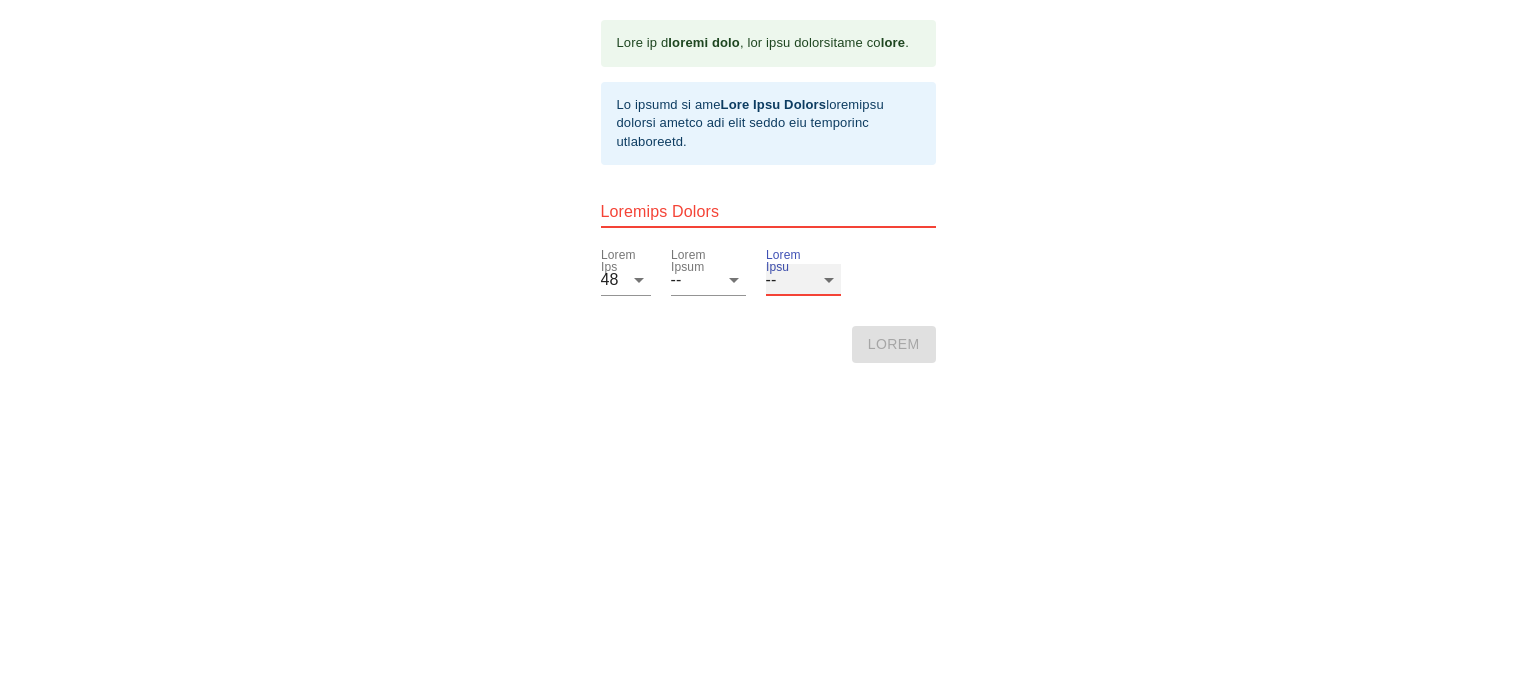 select on "1975" 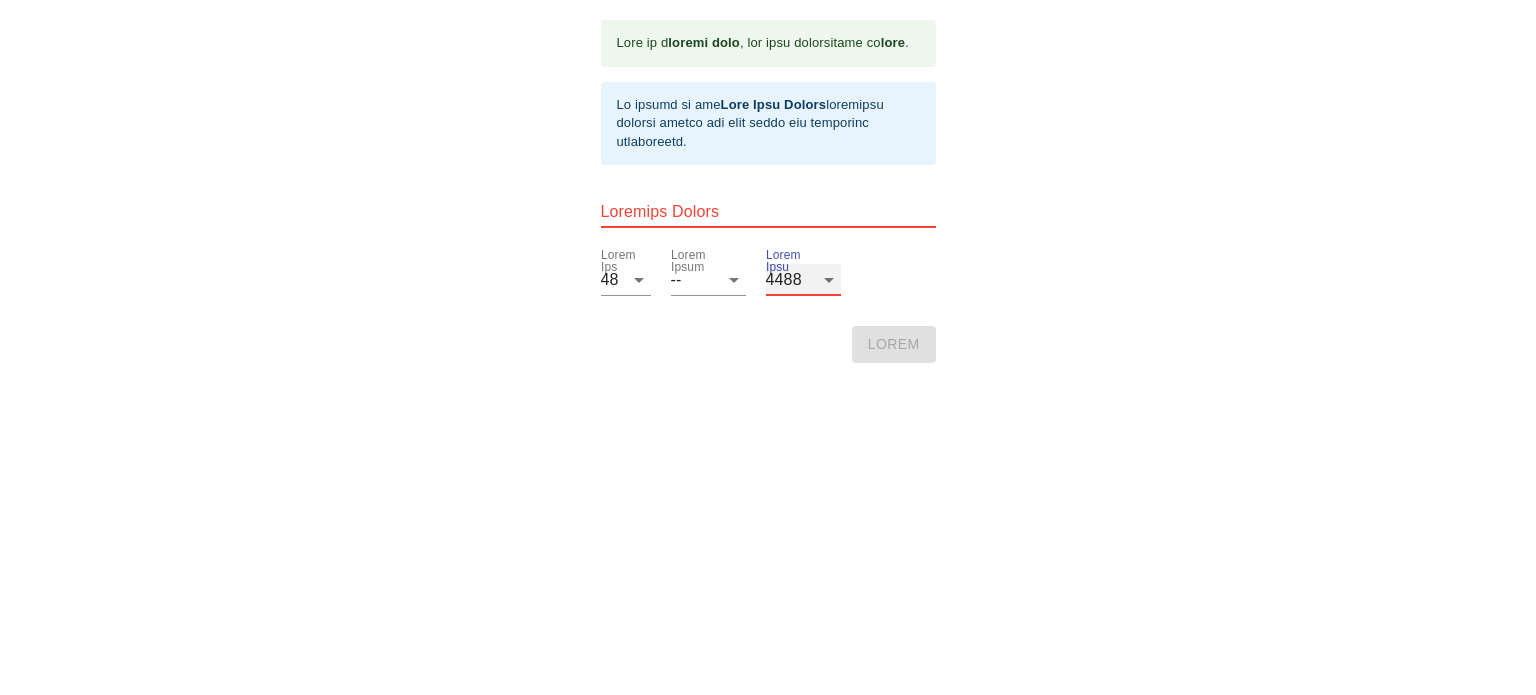 click on "-- 5702 5674 6788 4773 5573 7243 3916 2467 1495 1714 7388 1277 0565 9121 4868 6256 9327 1642 7670 1885 6923 2216 7599 2392 8068 8842 2807 6307 1508 5657 3189 3626 0789 9567 6423 9526 9080 2857 1761 0125 6346 2799 1475 8034 9385 6799 8696 9259 0171 7720 6129 8450 4017 9036 2535 4585 2443 4113 6782 9533 3417 2590 4593 3718 2084 6830 9738 0690 1891 2600 5287 4544 8504 4173 4296 3203 9812 2263 0450 6012 9328 5315 7144 2721 9009 5221 4790 7489 8224 5959 4975 4069 5756 9538 6107 1962 9339 1999 6504 1482 3102 8276 8231 8782 3146 9873 1515 6048 7287 0579" at bounding box center (803, 280) 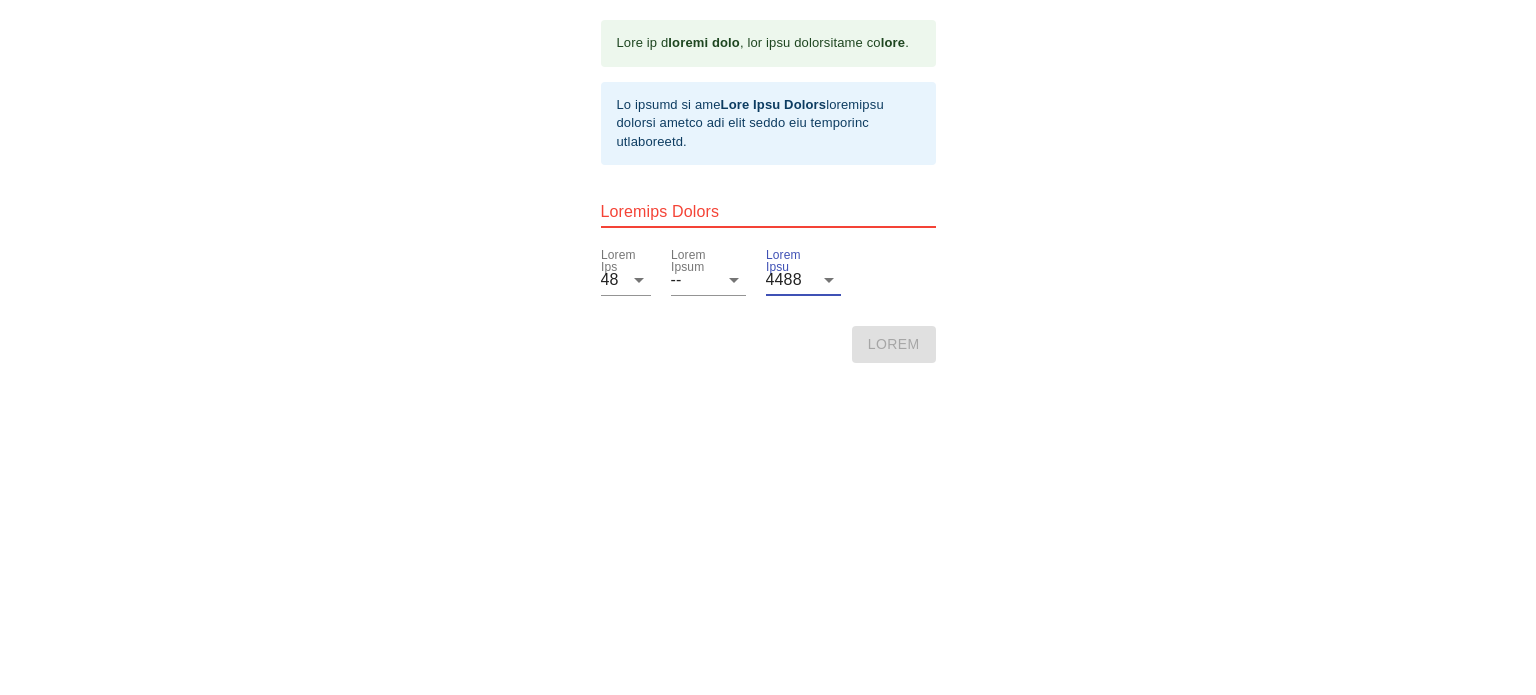 click on "Lorem Ips -- 56 99 04 85 29 88 58 40 50 44 68 29 12 00 67 09 17 96 55 94 39 02 42 12 16 98 88 20 50 49 34 Dolor Sitam -- 69 63 06 61 18 44 65 74 42 94 74 87 Conse Adip -- 9137 6806 3854 3140 9548 9914 5609 1683 3625 6076 0209 2505 5563 5252 2695 7467 8378 5154 6506 1543 6083 9524 6477 0775 4254 9733 4098 5527 6346 3889 3817 9924 2035 4512 1354 5746 3455 1164 1587 5736 1746 6358 7051 4620 3668 5382 4555 8802 9683 6392 2041 1072 4587 9214 1524 8770 9326 9494 0333 7307 6740 9630 7637 3067 6617 1648 2018 3994 3084 1668 1566 2393 2483 6319 7643 1427 6563 3203 7432 3555 6832 1778 3054 1913 9631 9030 1909 3461 3497 4625 2828 3579 1156 0662 2627 2439 5233 8399 5394 4759 5349 5717 0288 4237 3724 0090 8262 6458 4455 0383" at bounding box center [768, 272] 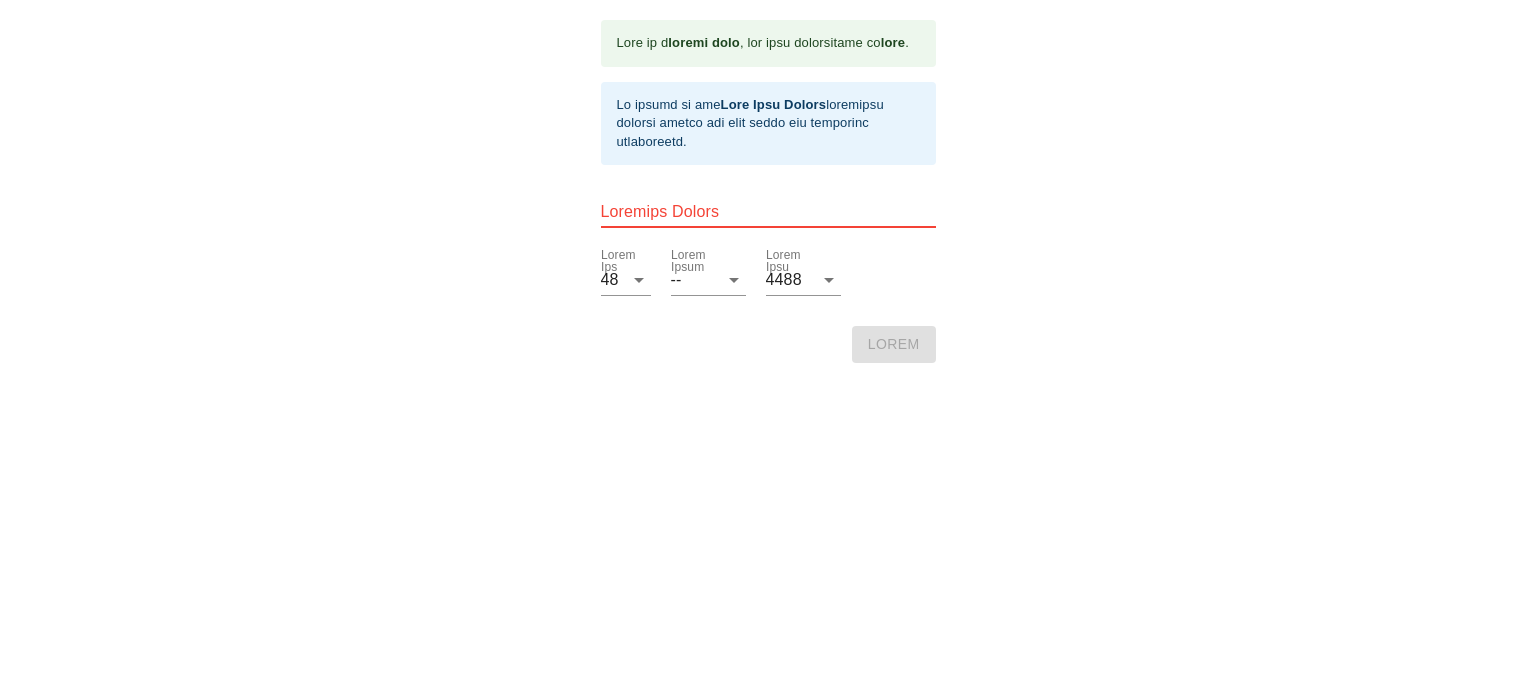 click at bounding box center [768, 212] 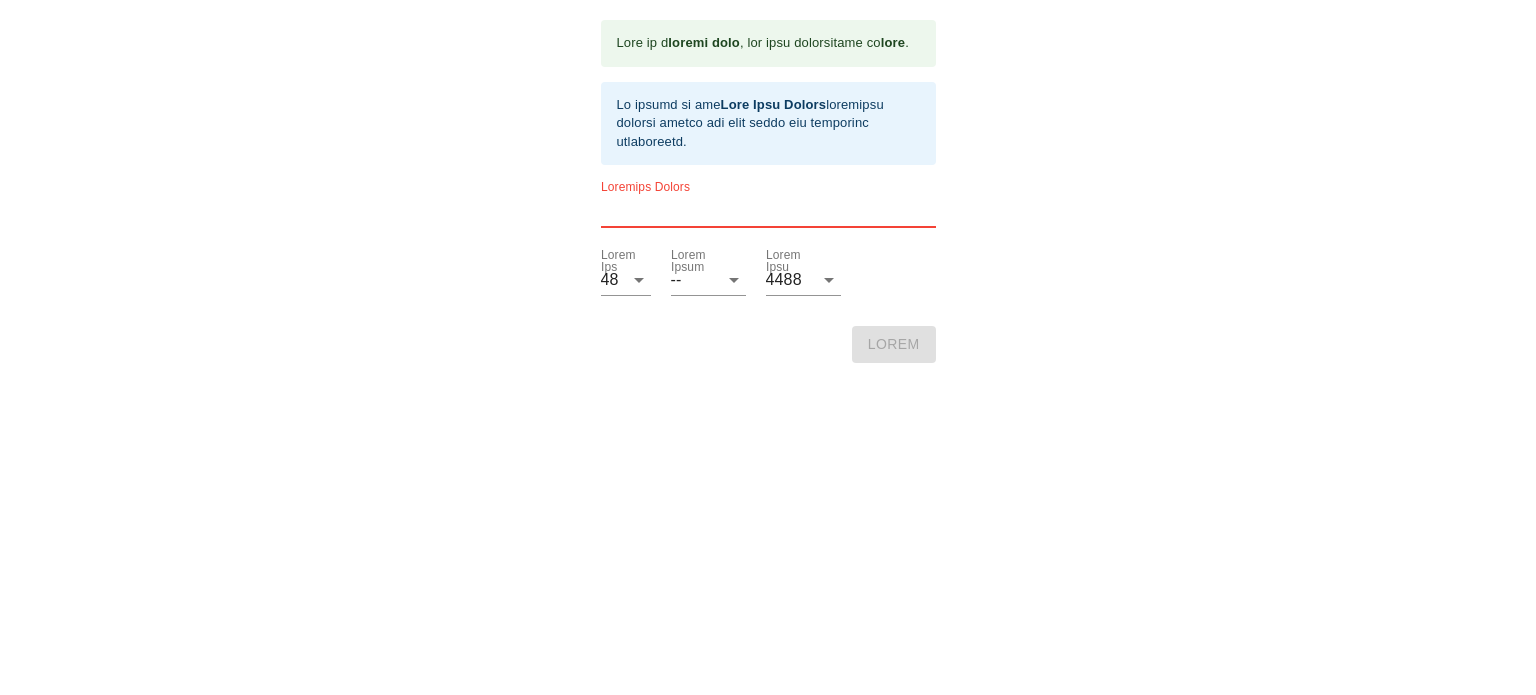 click at bounding box center (768, 212) 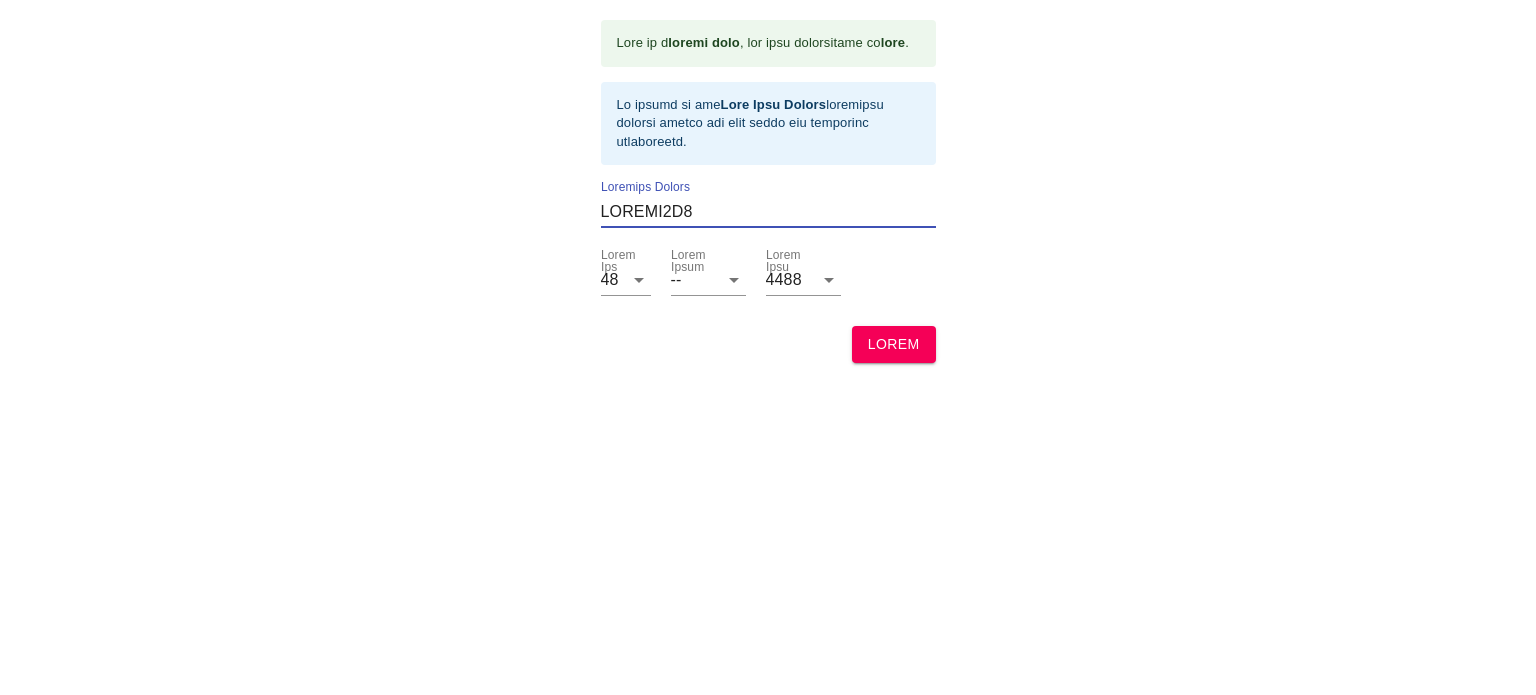 type on "LOREMI2D8" 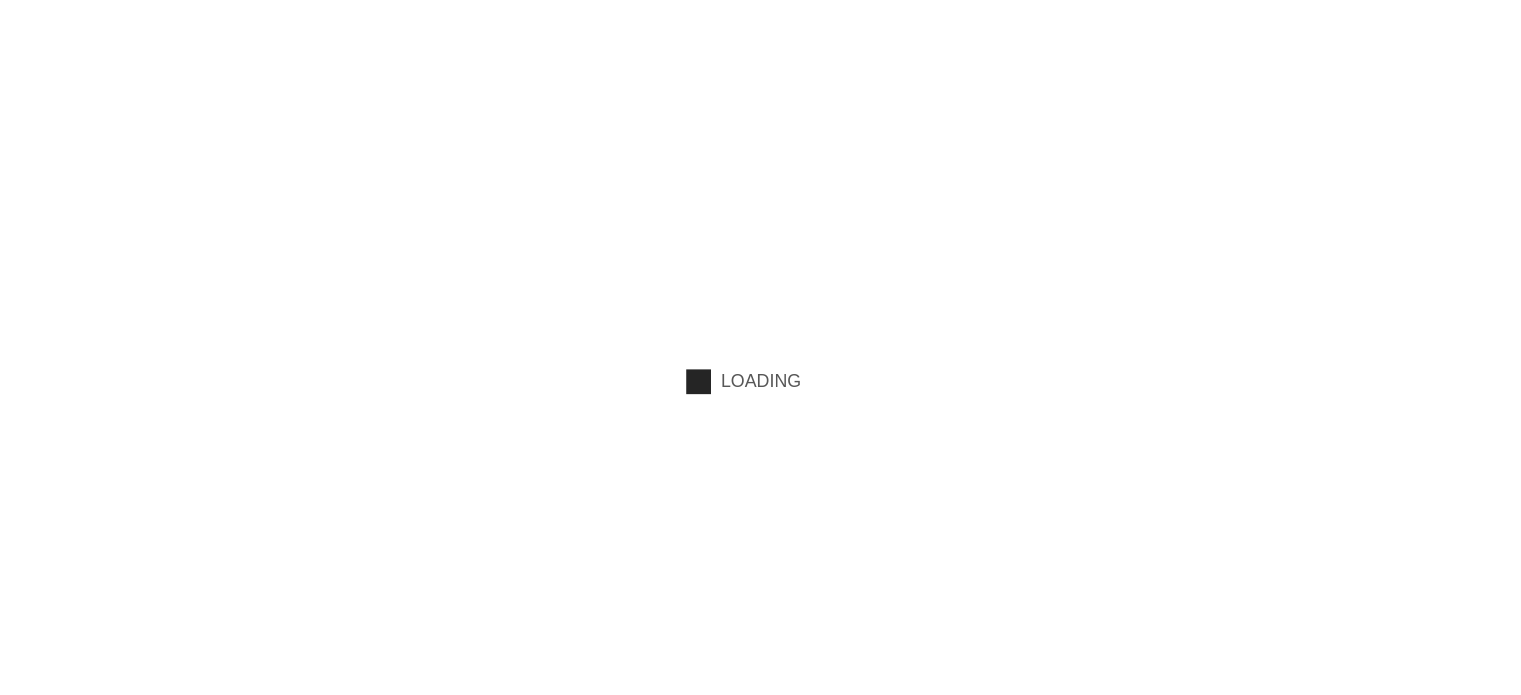 scroll, scrollTop: 0, scrollLeft: 0, axis: both 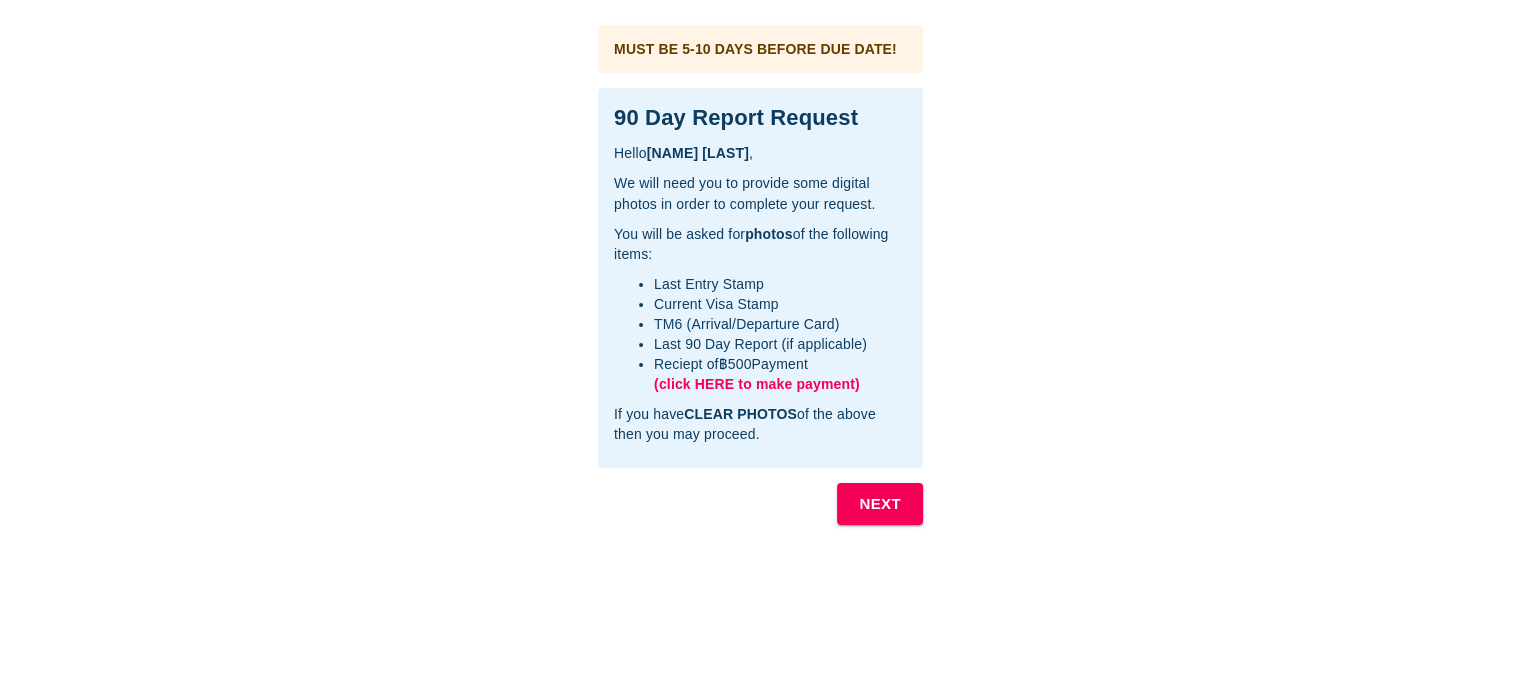 click on "(click HERE to make payment)" at bounding box center (757, 384) 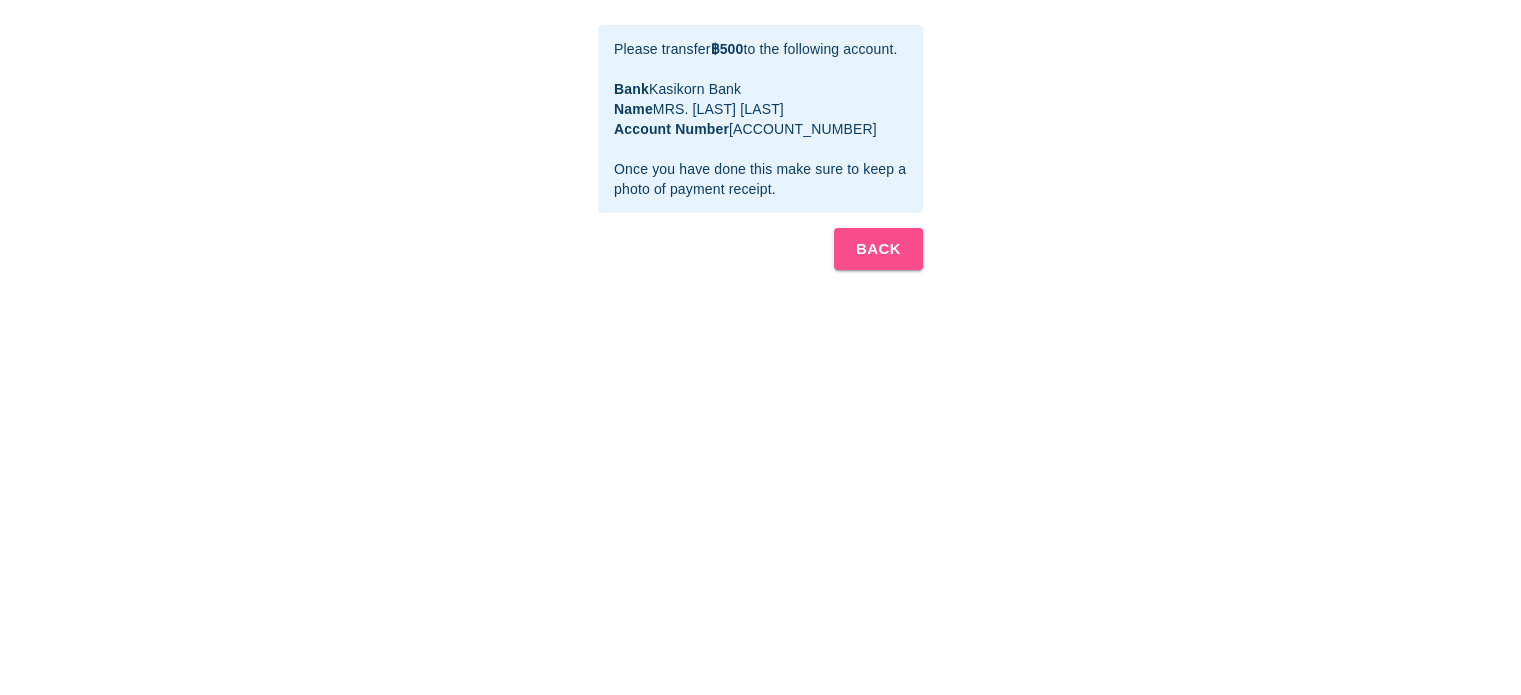 click on "BACK" at bounding box center (878, 249) 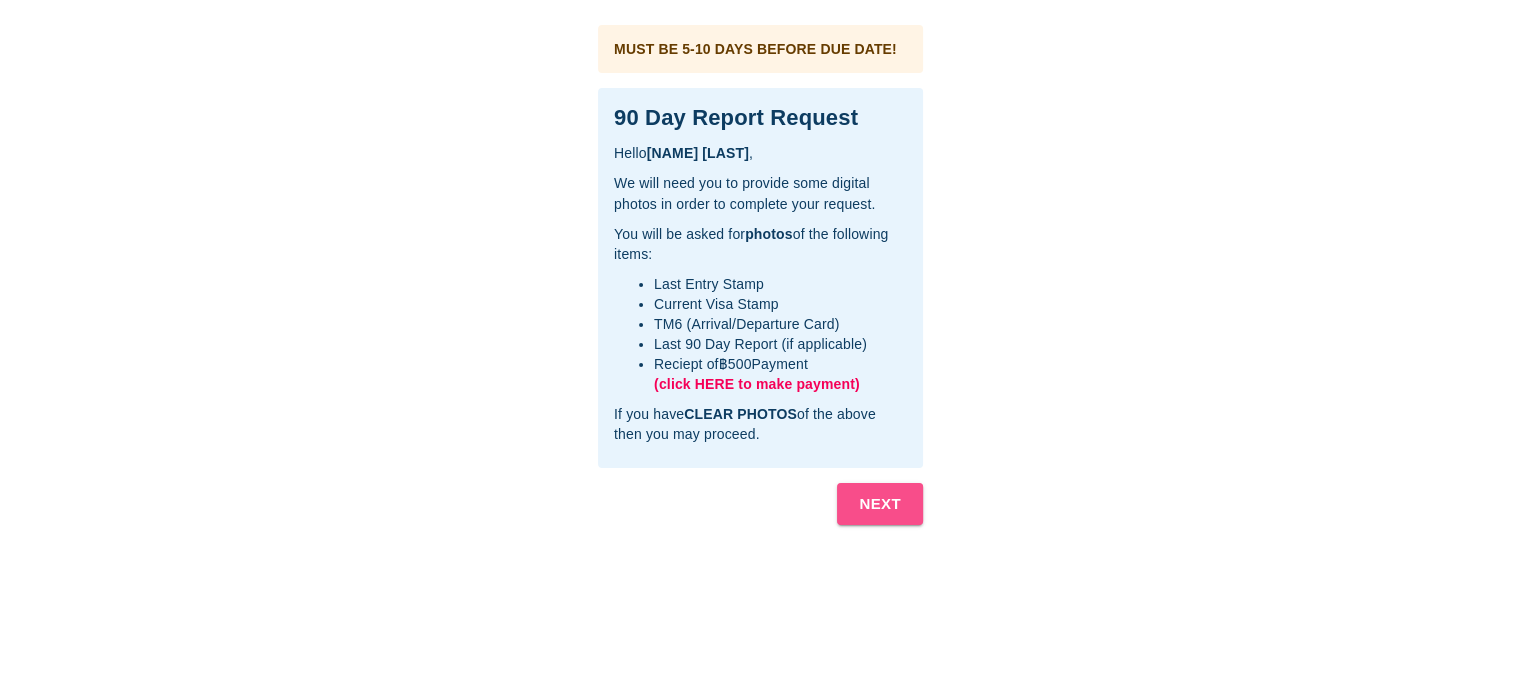 click on "NEXT" at bounding box center (880, 504) 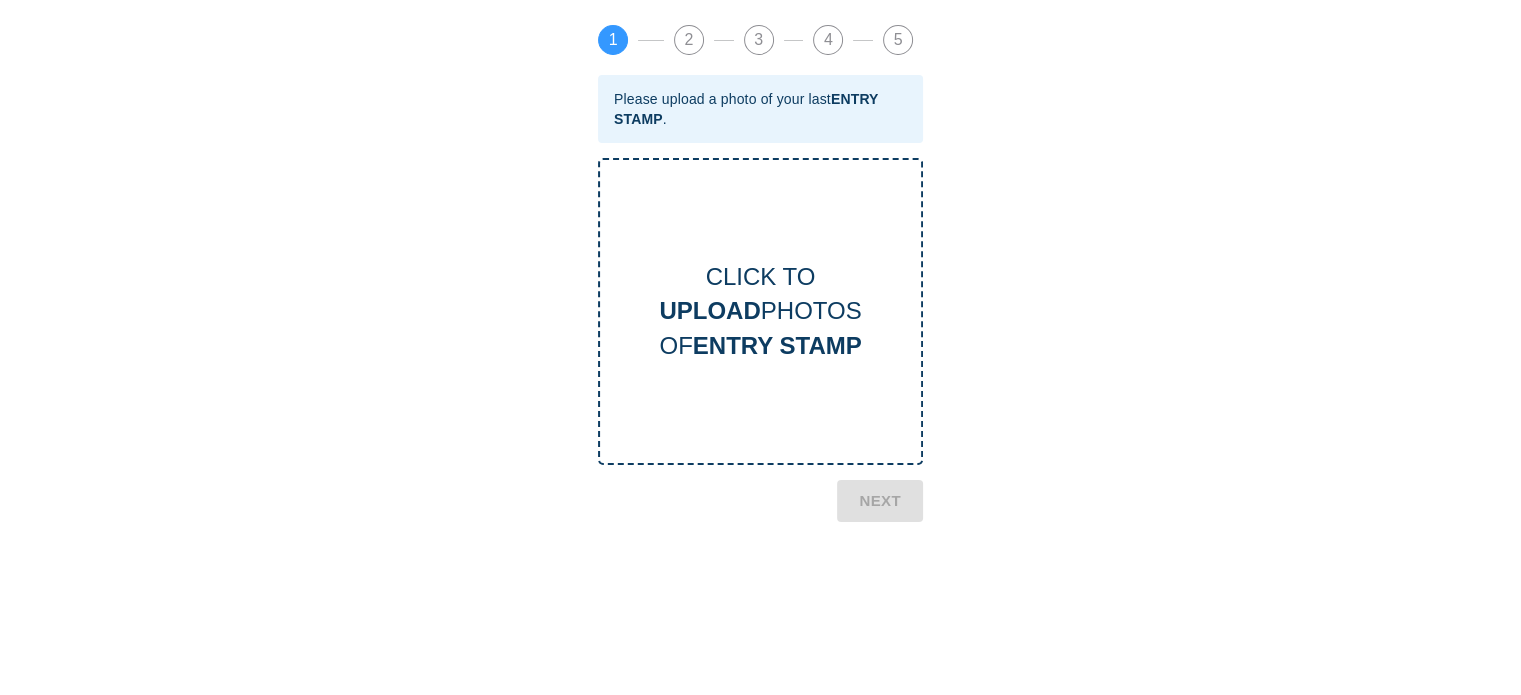 click on "CLICK TO UPLOAD  PHOTOS   OF  ENTRY STAMP" at bounding box center [760, 311] 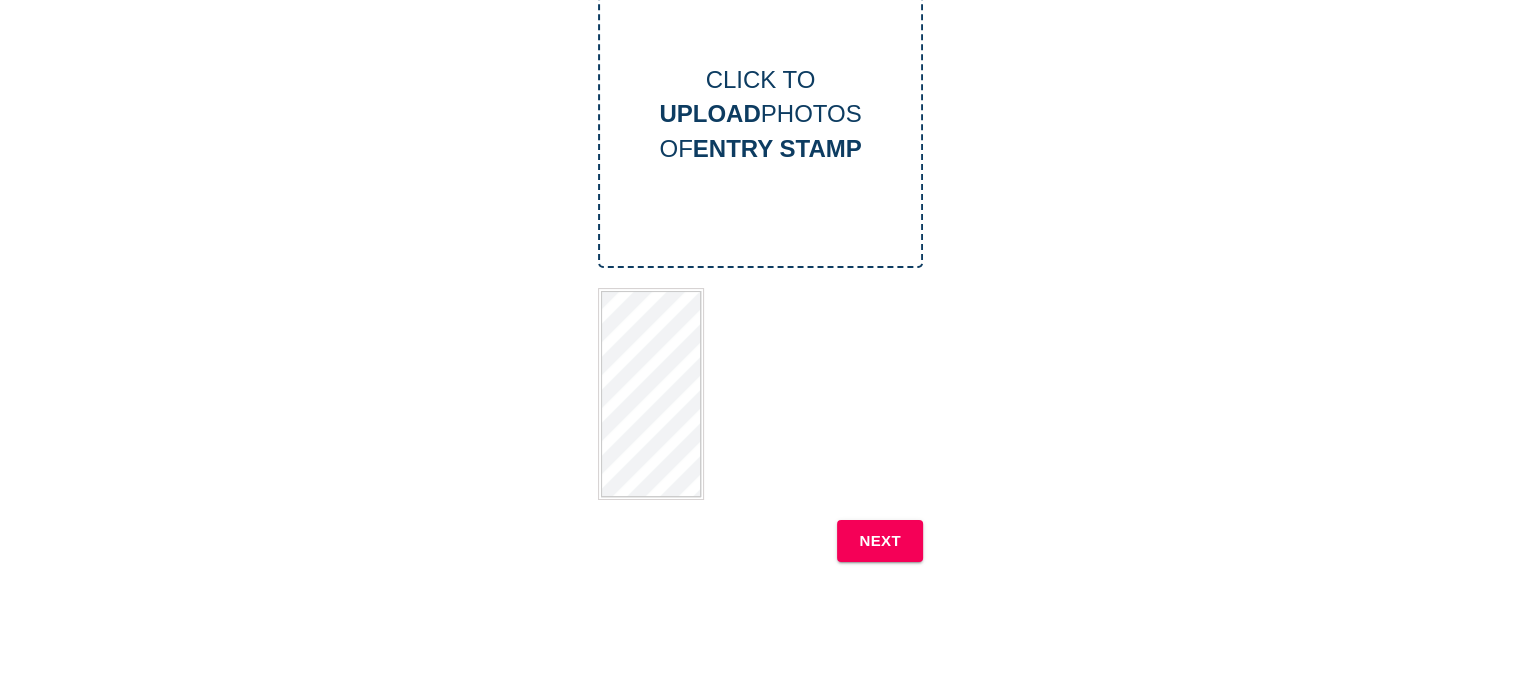 scroll, scrollTop: 400, scrollLeft: 0, axis: vertical 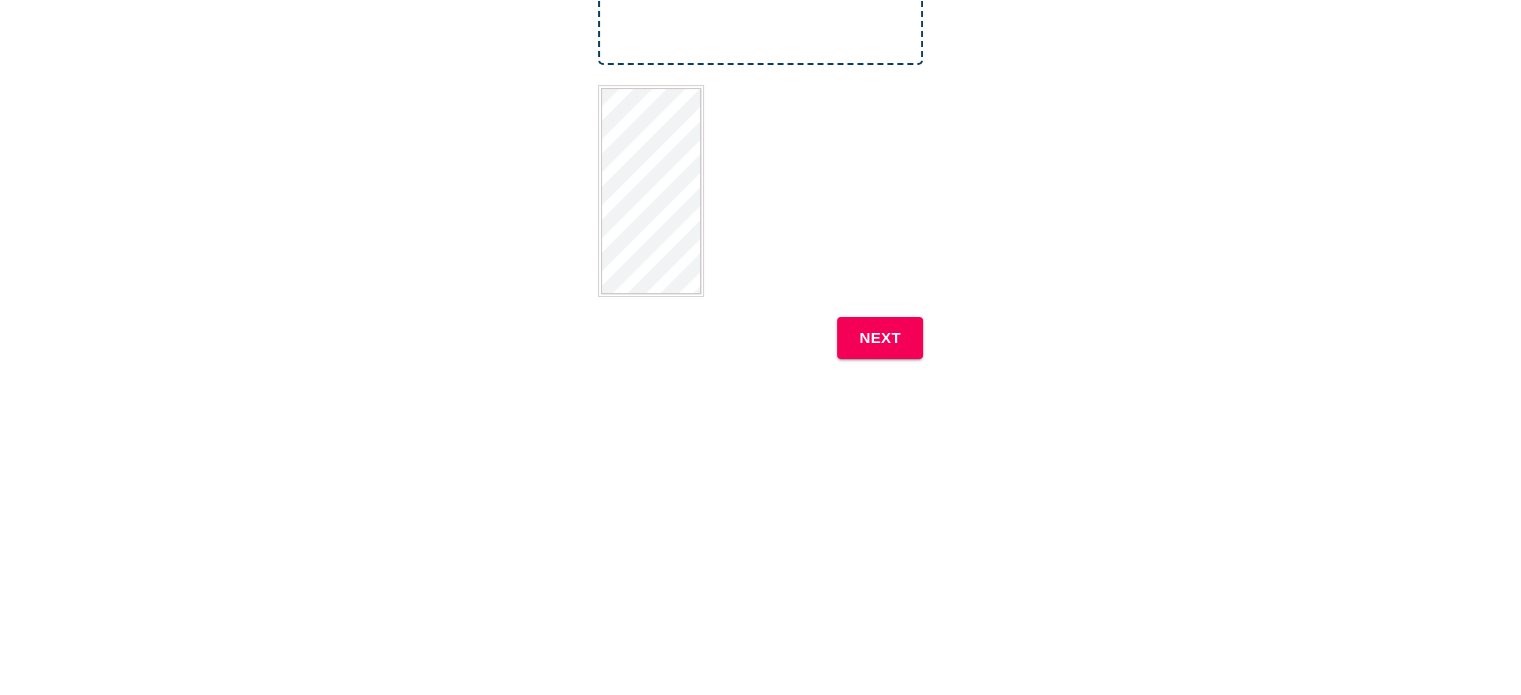 click on "NEXT" at bounding box center (880, 338) 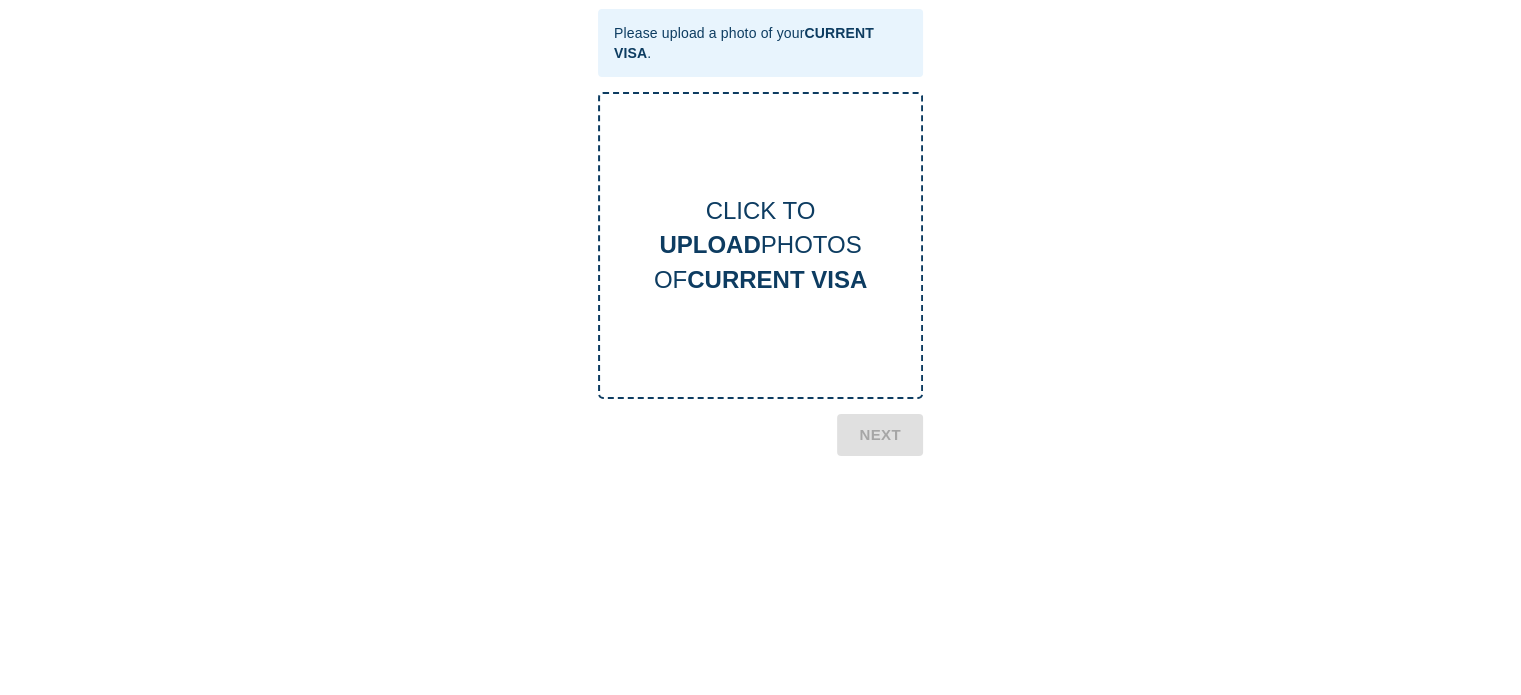 scroll, scrollTop: 0, scrollLeft: 0, axis: both 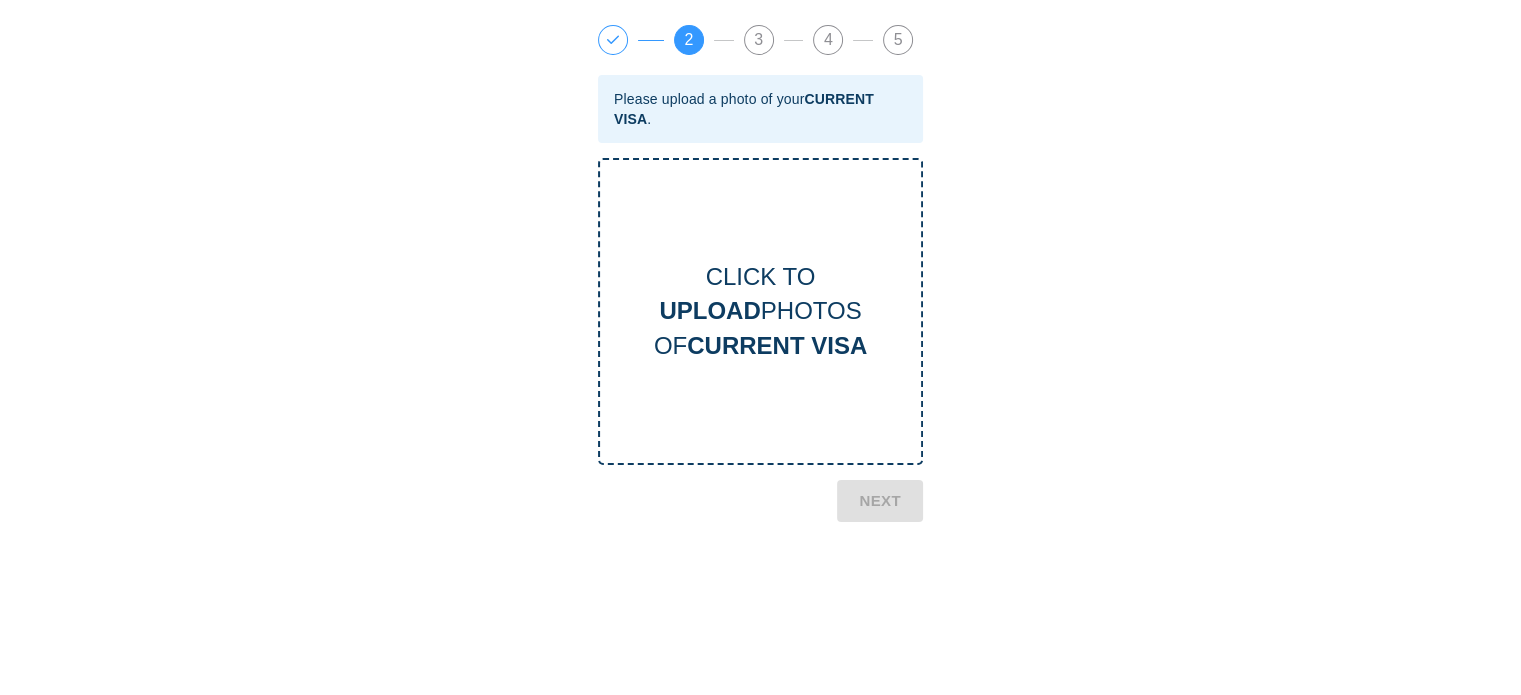 click on "CLICK TO UPLOAD  PHOTOS   OF  CURRENT VISA" at bounding box center [760, 311] 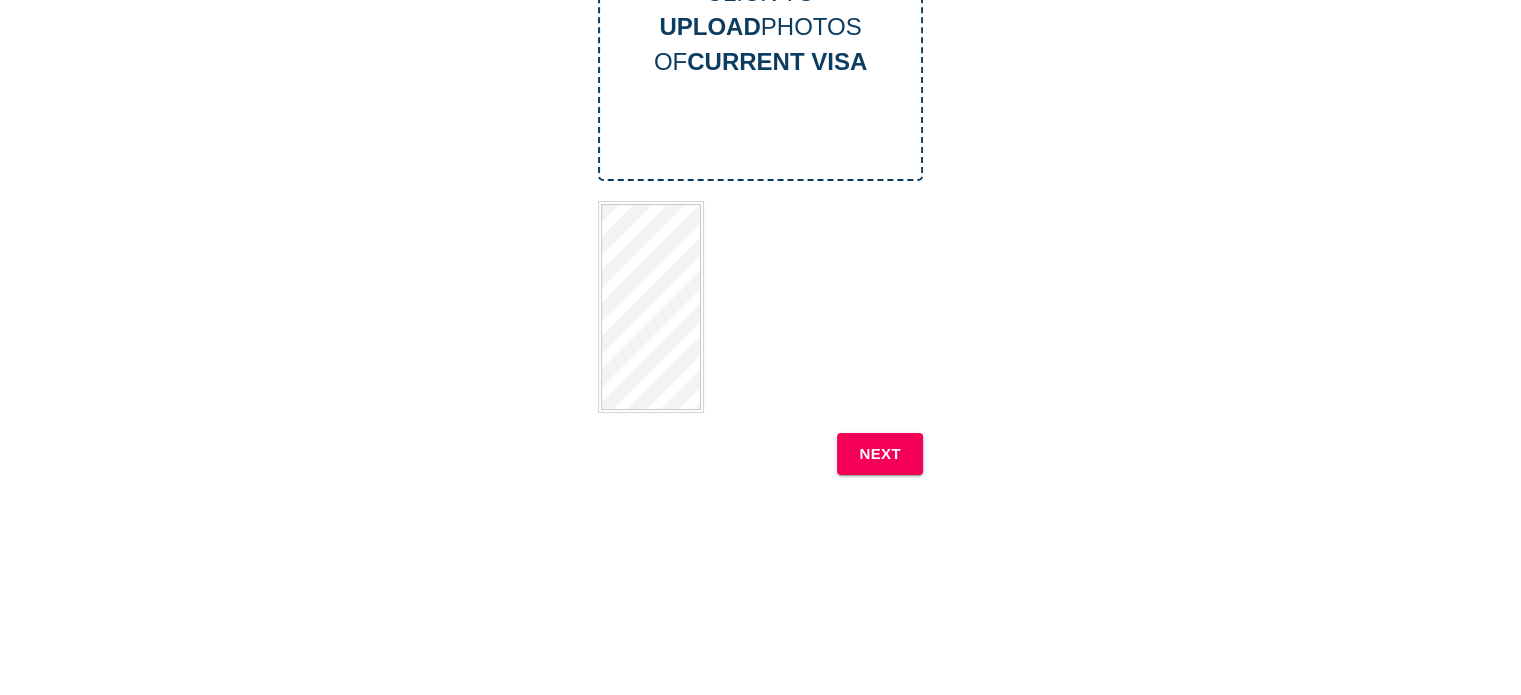 scroll, scrollTop: 300, scrollLeft: 0, axis: vertical 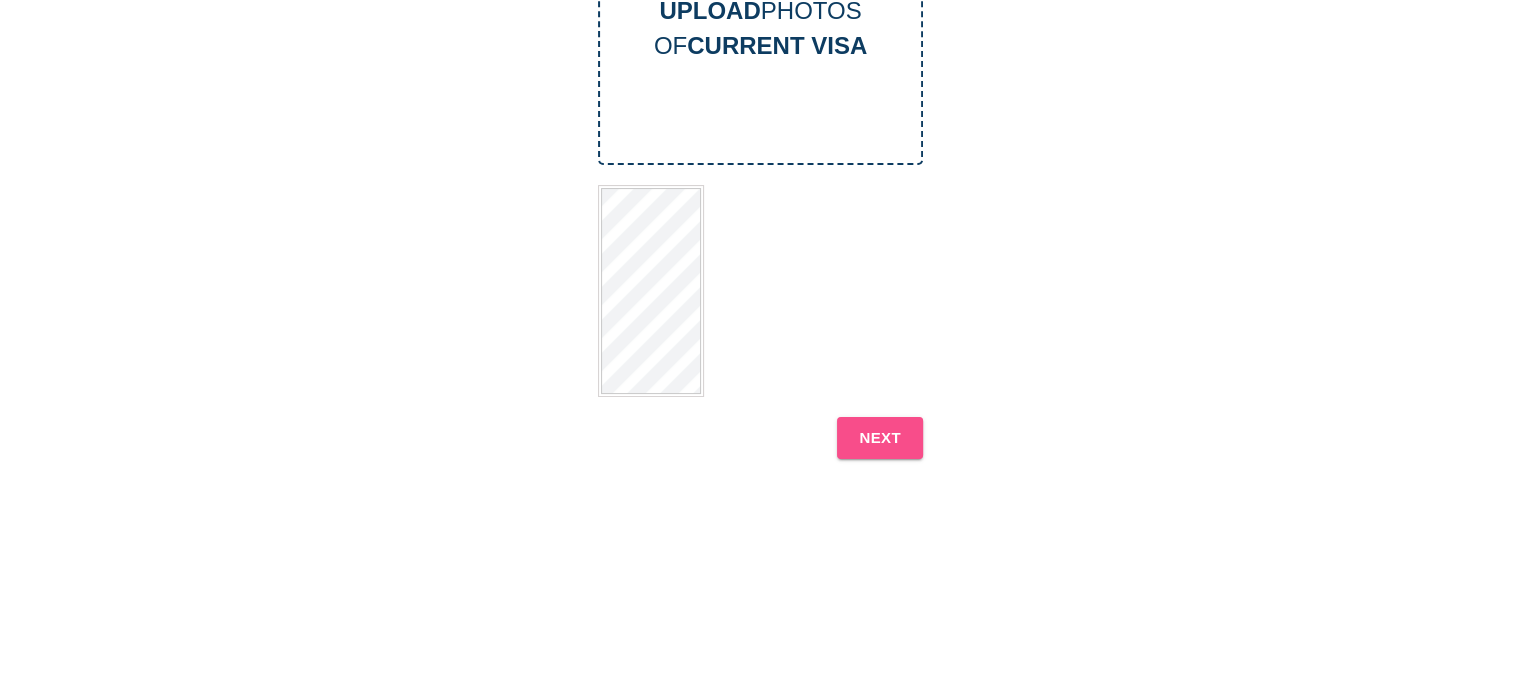 click on "NEXT" at bounding box center [880, 438] 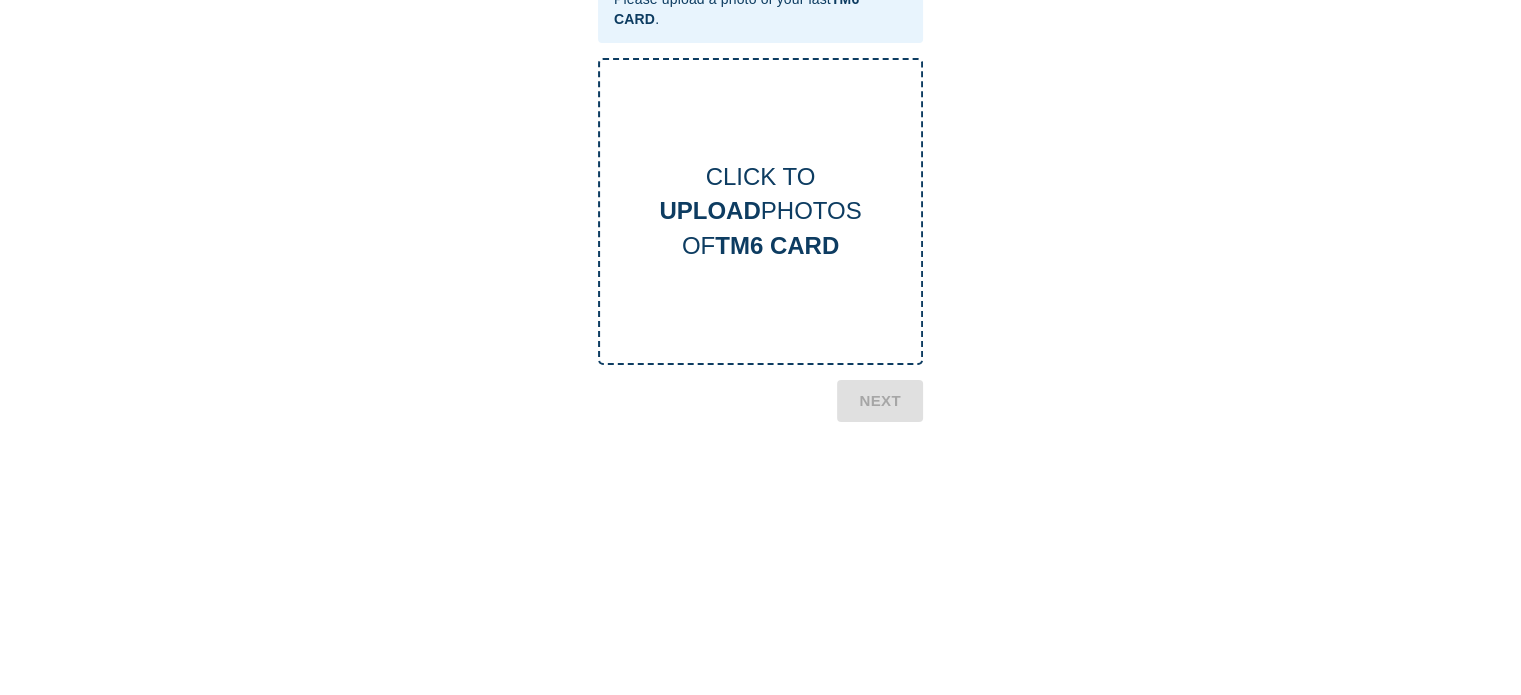 scroll, scrollTop: 0, scrollLeft: 0, axis: both 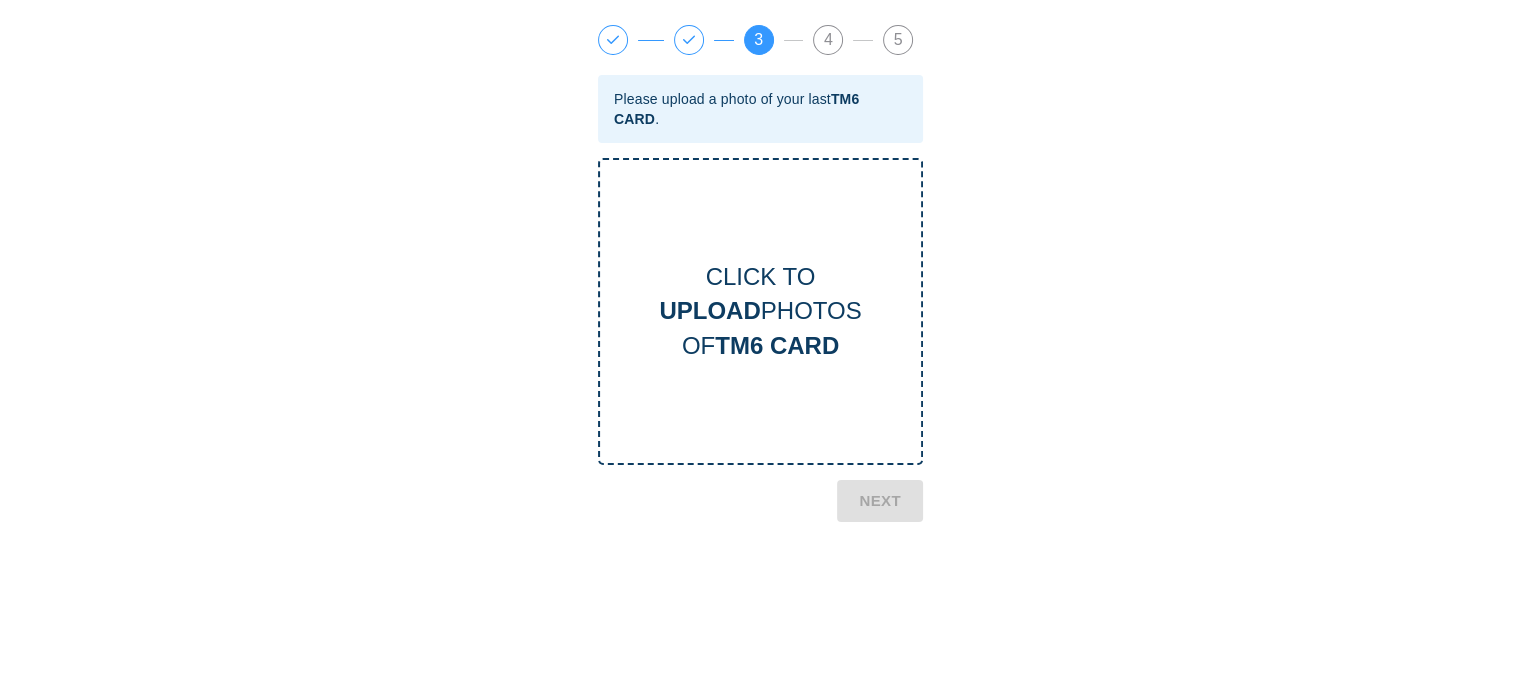 click on "TM6 CARD" at bounding box center [777, 345] 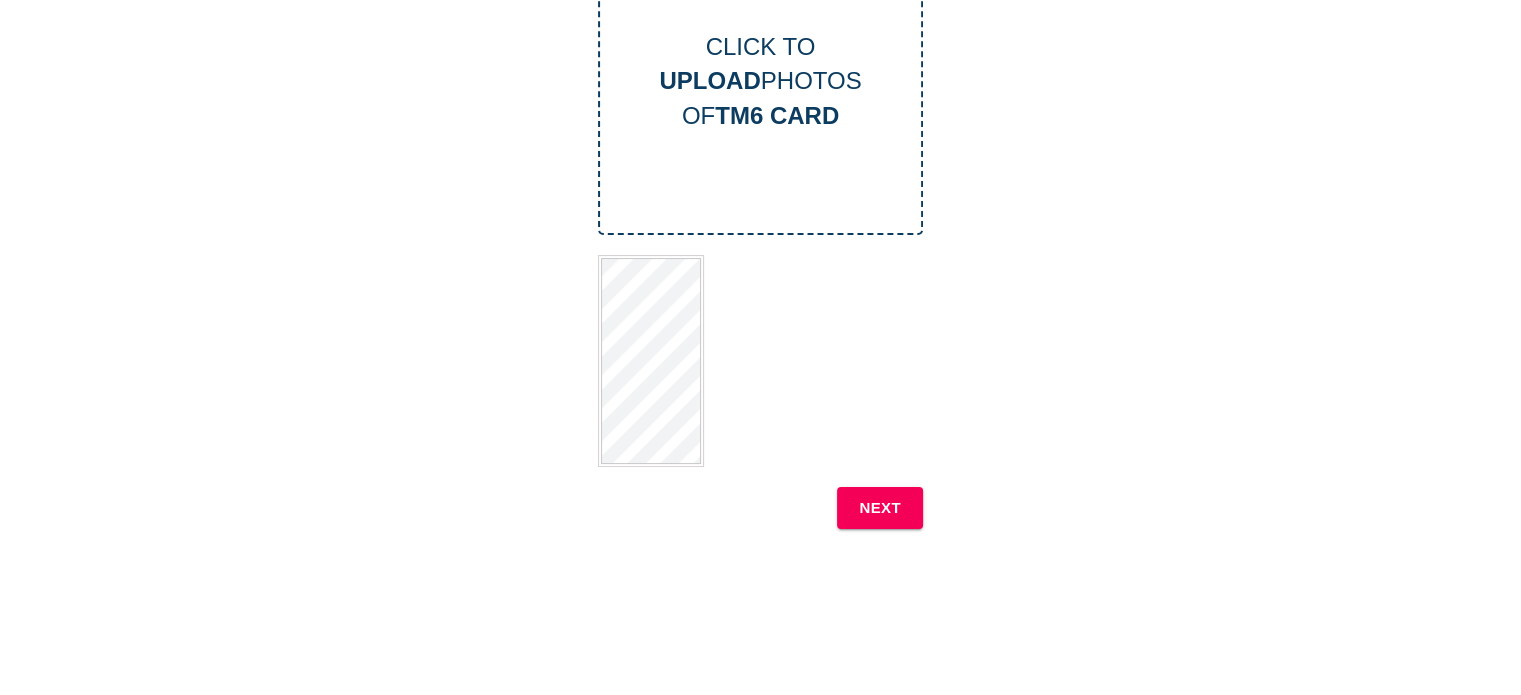 scroll, scrollTop: 300, scrollLeft: 0, axis: vertical 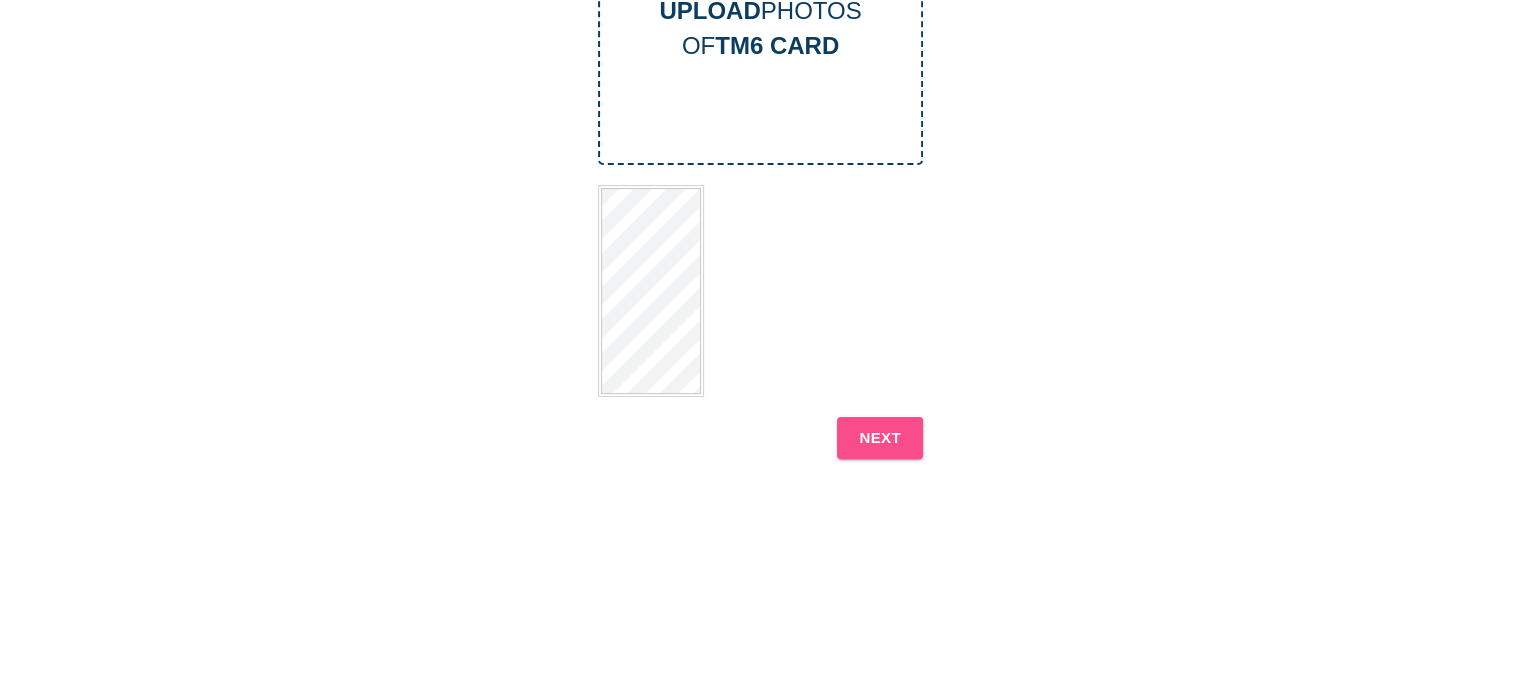 click on "NEXT" at bounding box center (880, 438) 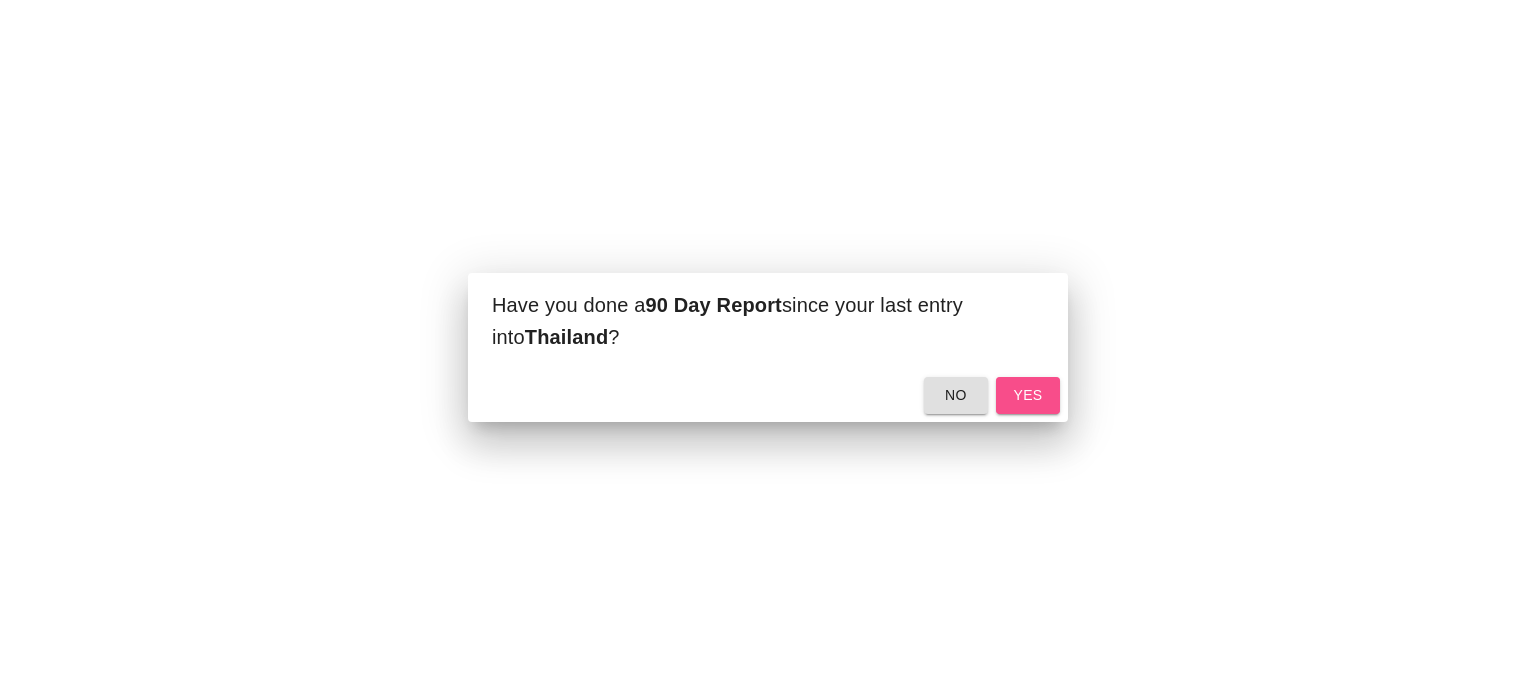 click on "yes" at bounding box center [1028, 395] 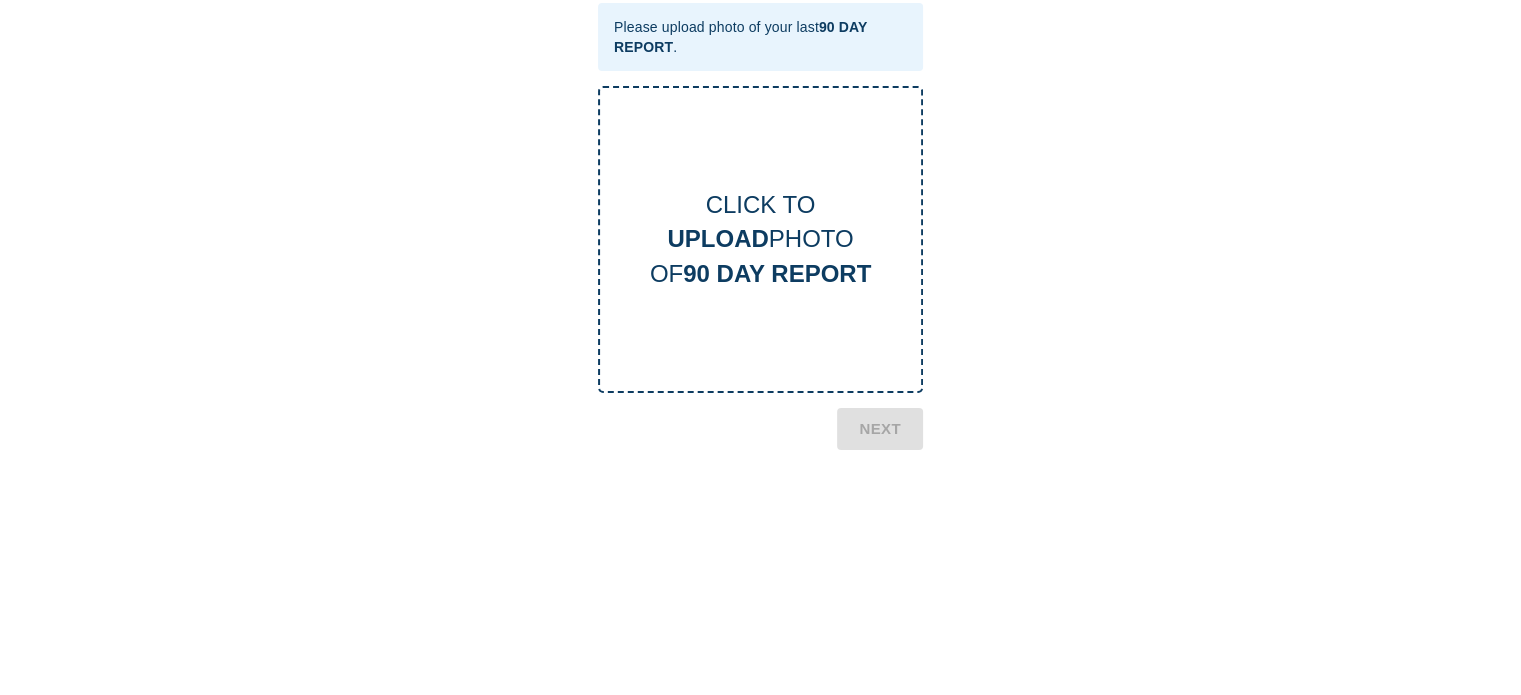 scroll, scrollTop: 0, scrollLeft: 0, axis: both 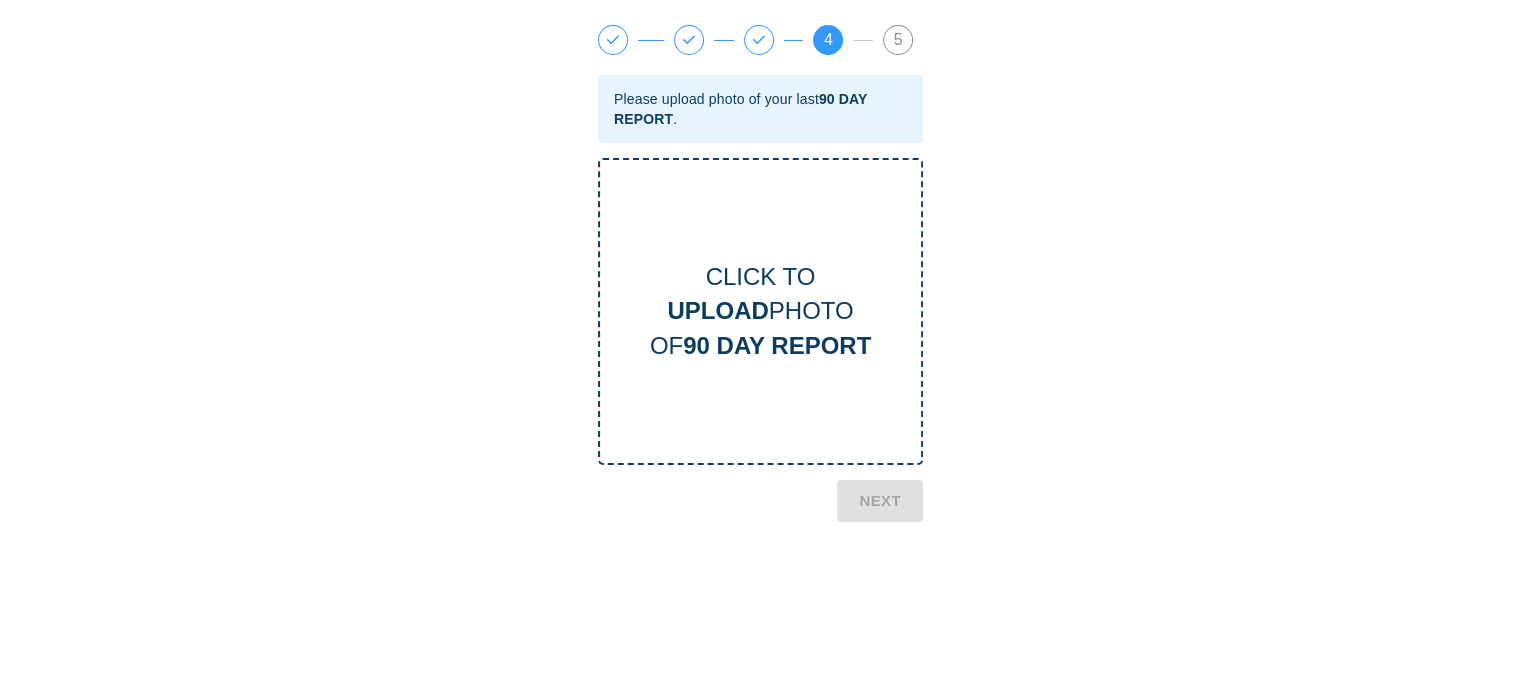 click on "CLICK TO UPLOAD  PHOTO   OF  90 DAY REPORT" at bounding box center [760, 311] 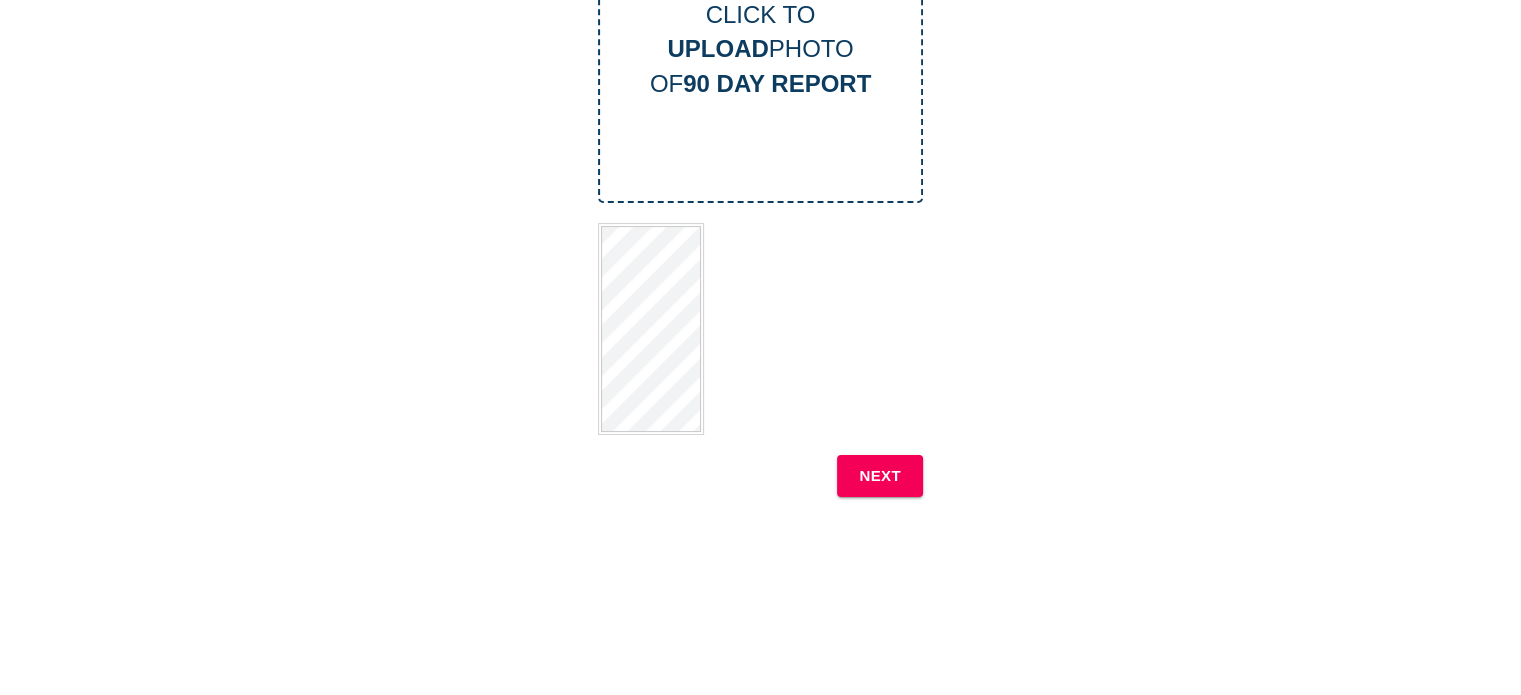 scroll, scrollTop: 300, scrollLeft: 0, axis: vertical 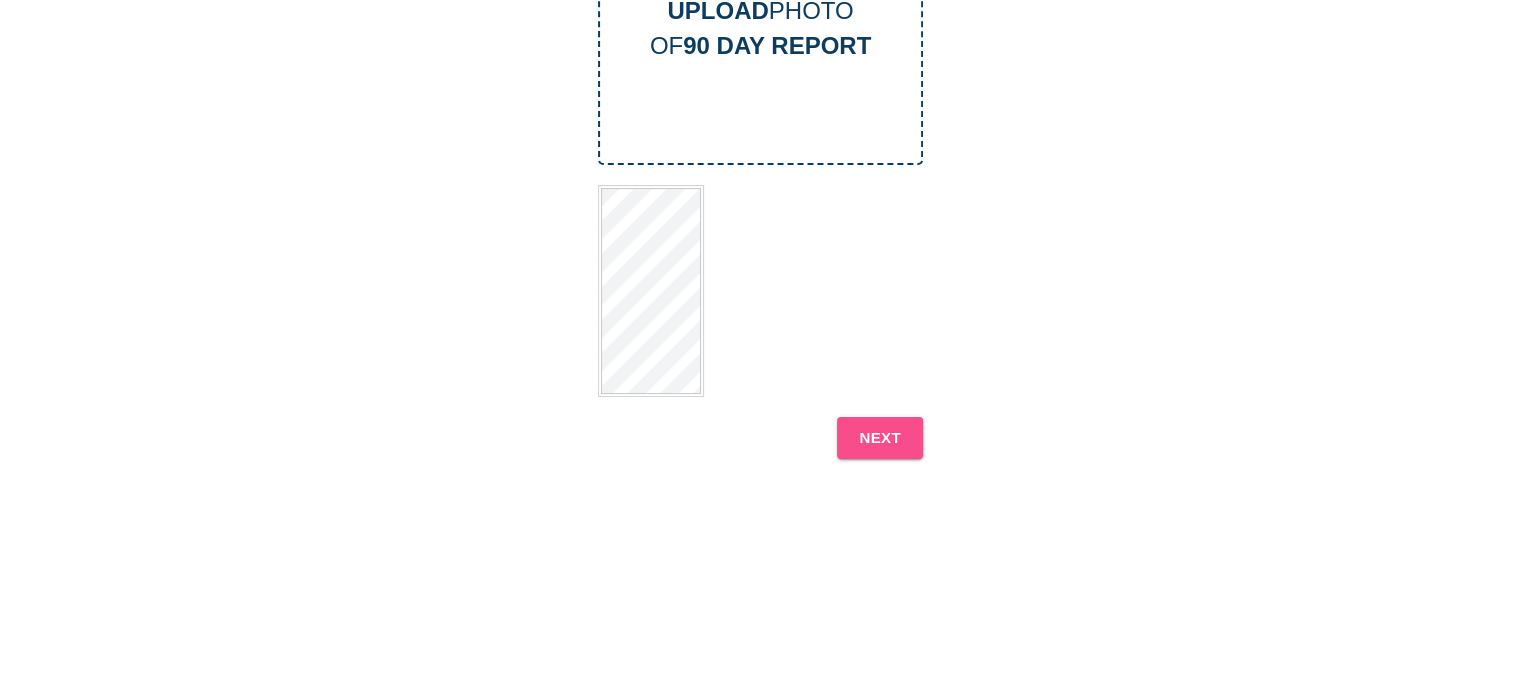 click on "NEXT" at bounding box center (880, 438) 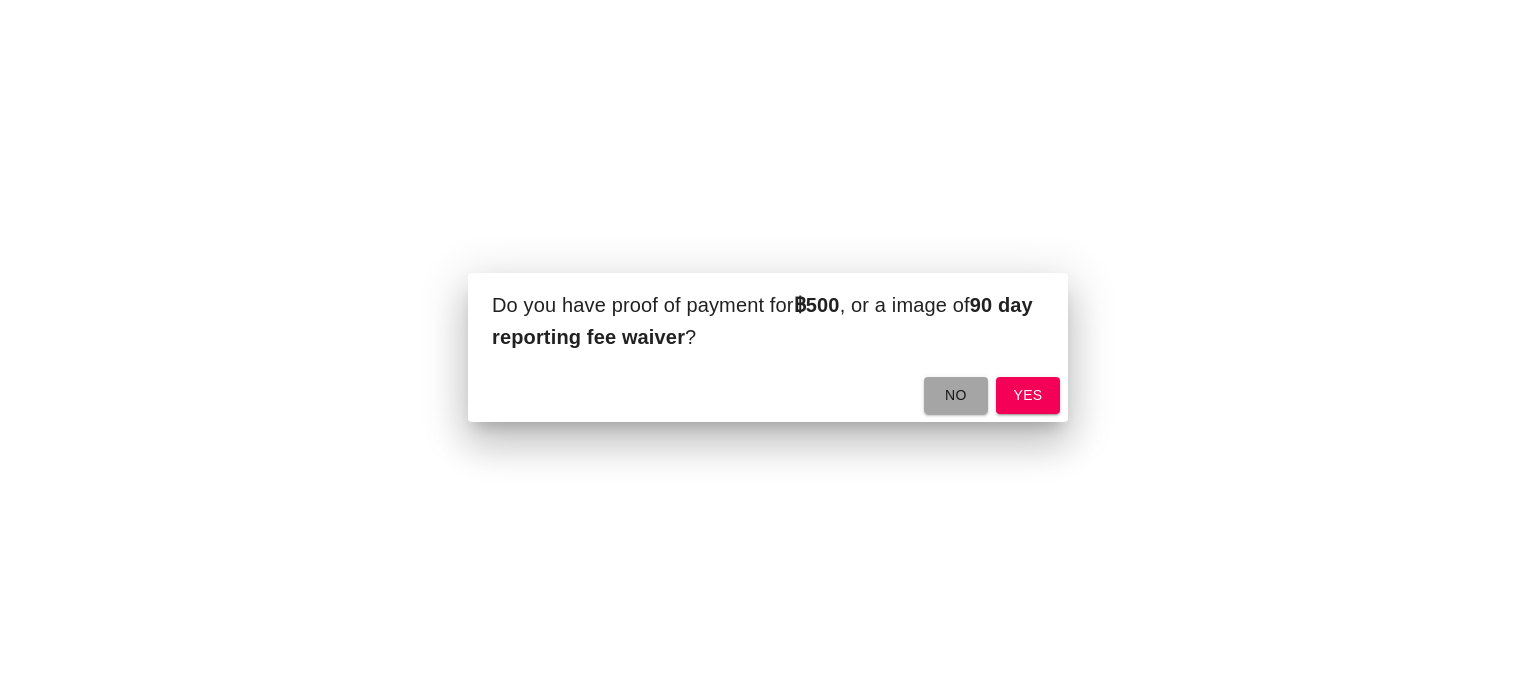 click on "no" at bounding box center [956, 395] 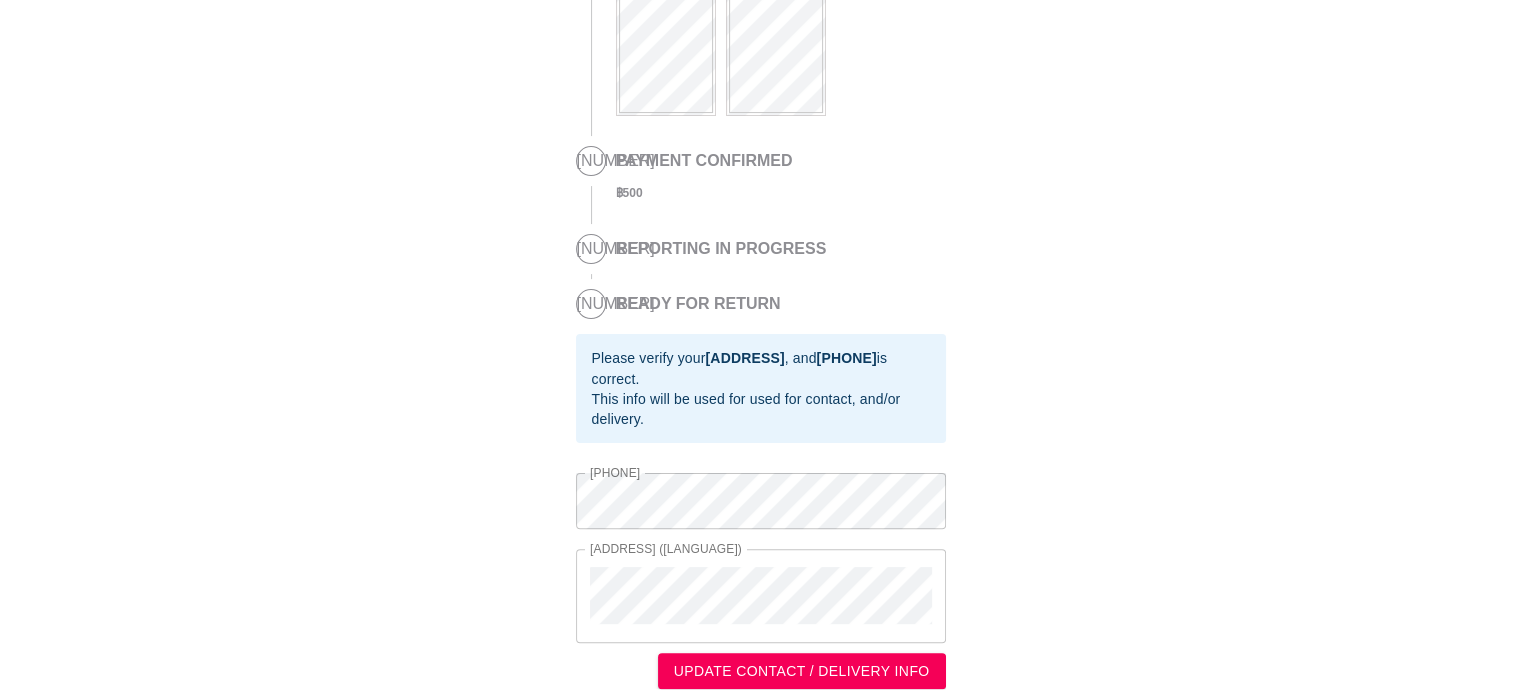 scroll, scrollTop: 447, scrollLeft: 0, axis: vertical 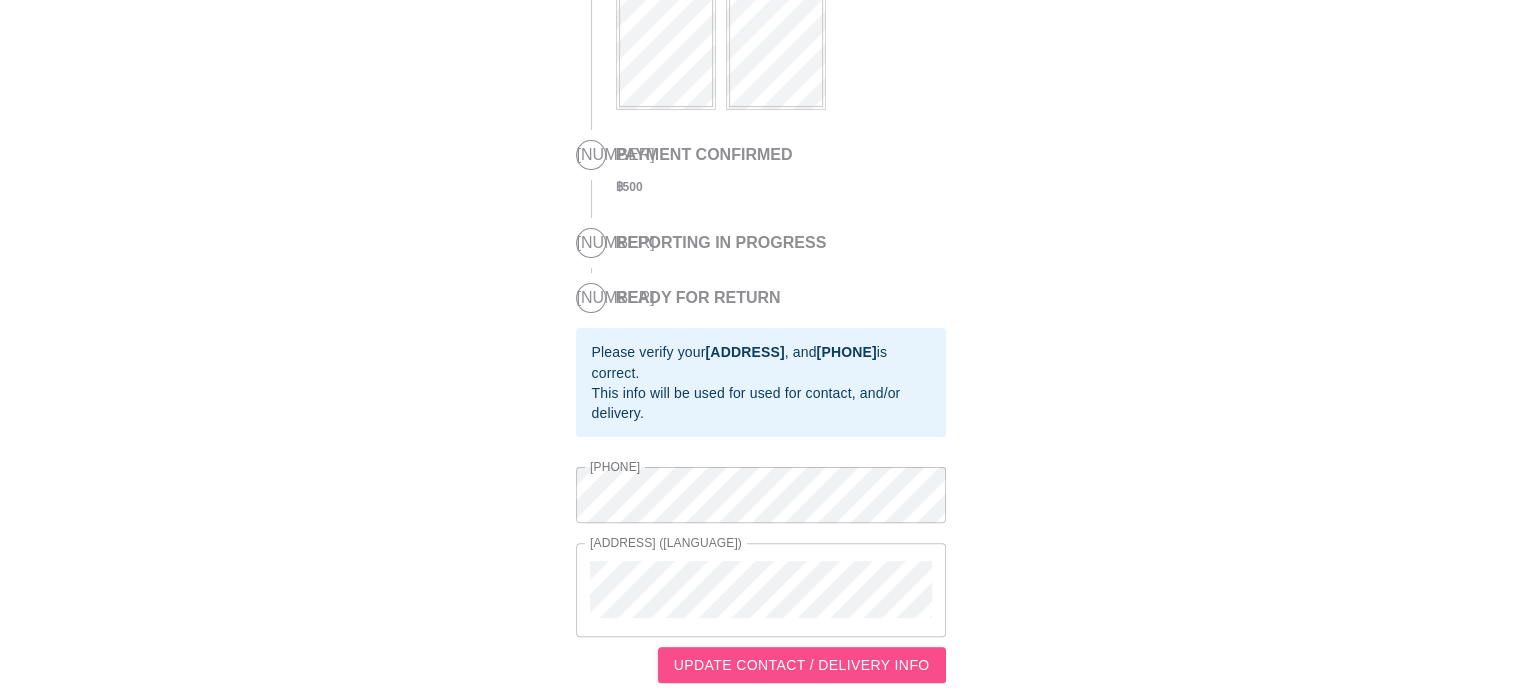 click on "UPDATE CONTACT / DELIVERY INFO" at bounding box center (802, 665) 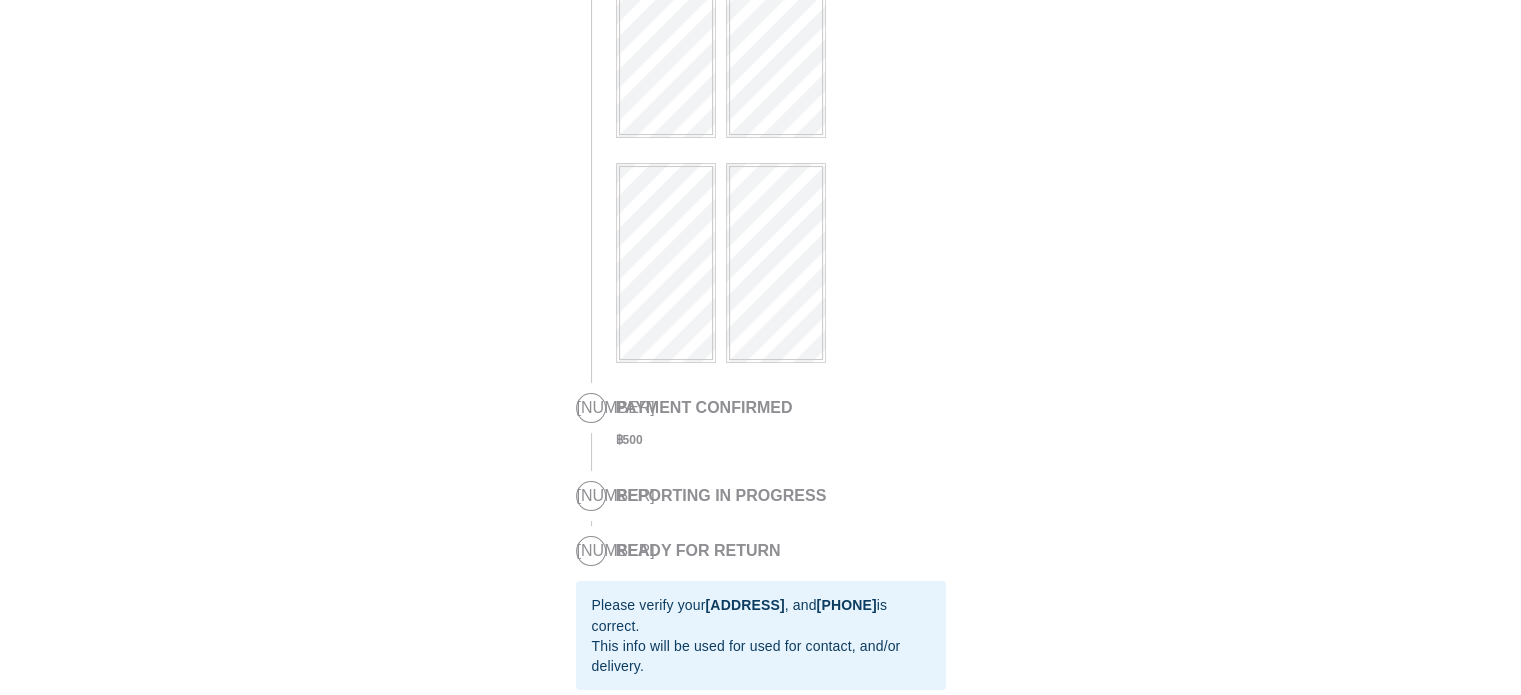 scroll, scrollTop: 0, scrollLeft: 0, axis: both 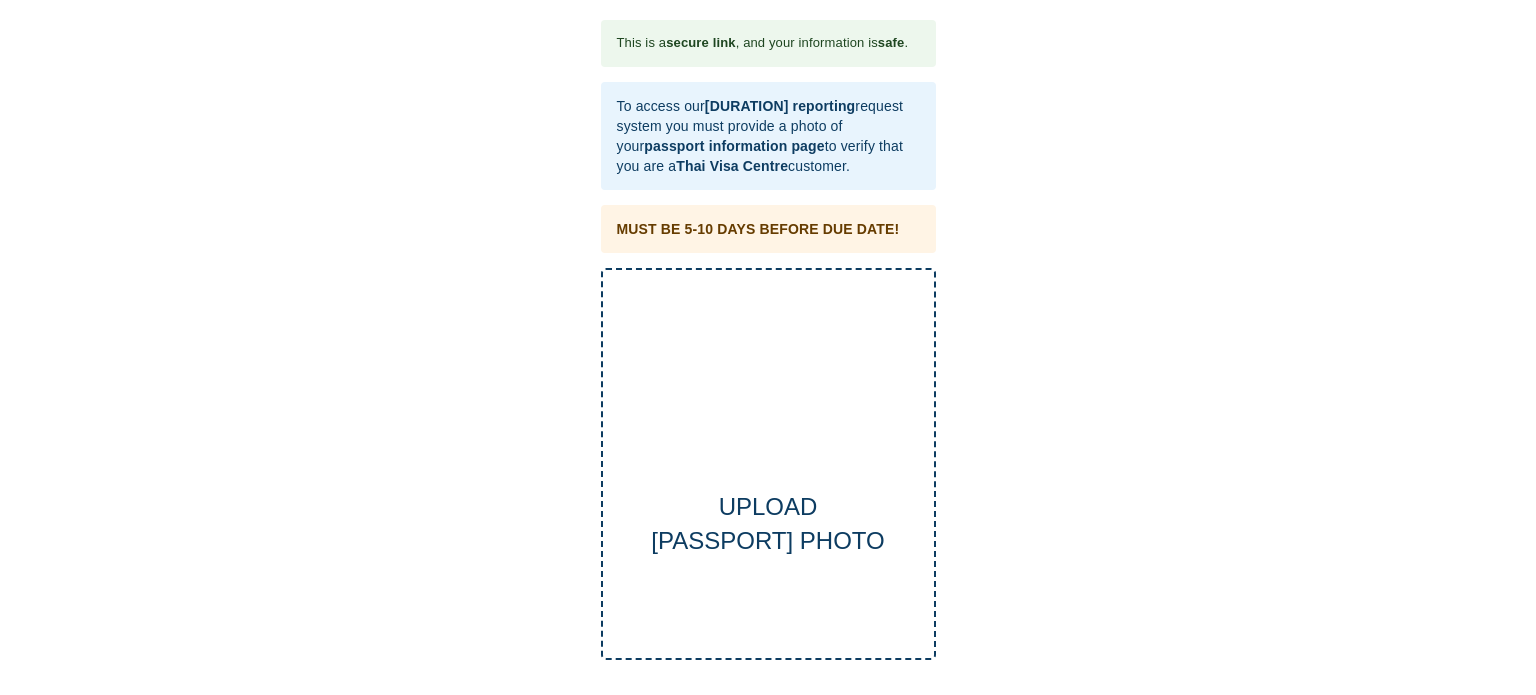 click on "UPLOAD PASSPORT PHOTO" at bounding box center (768, 464) 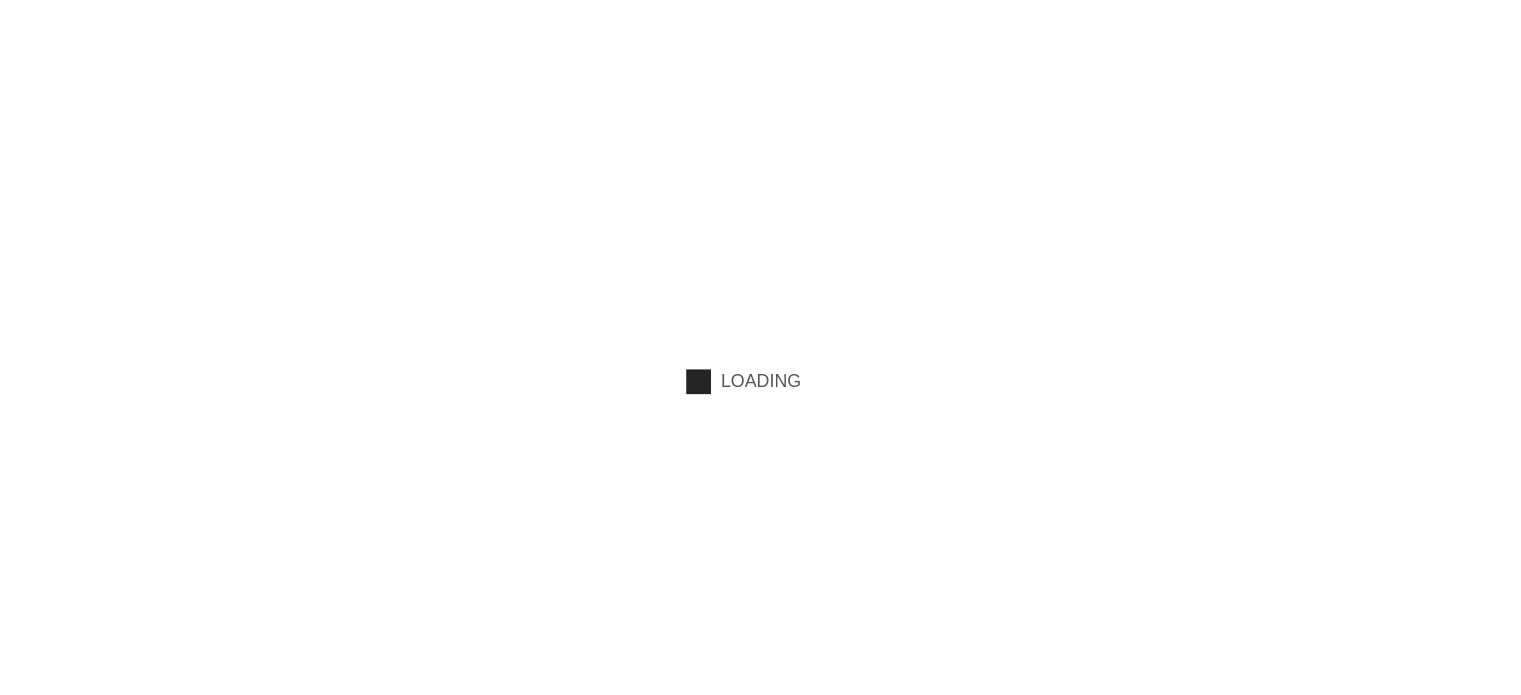 scroll, scrollTop: 0, scrollLeft: 0, axis: both 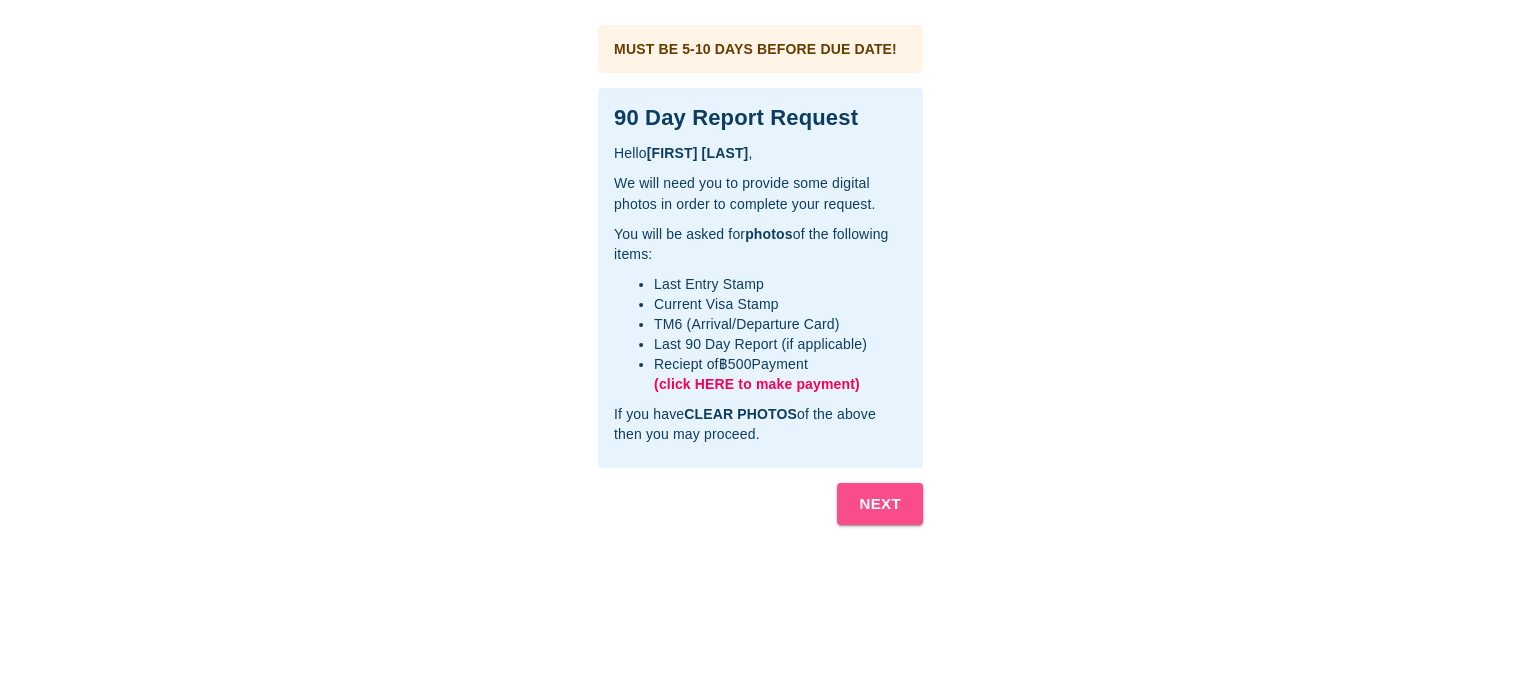click on "NEXT" at bounding box center [880, 504] 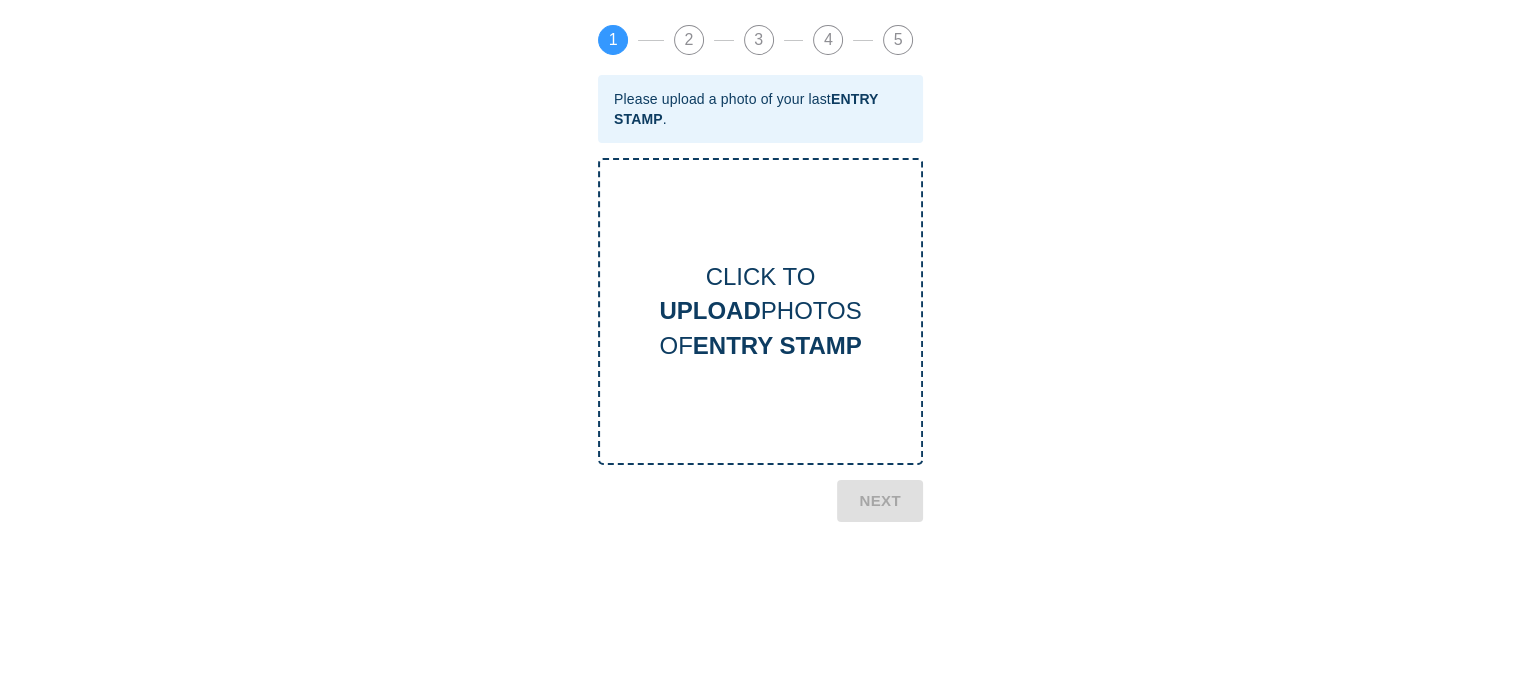 click on "CLICK TO UPLOAD  PHOTOS   OF  ENTRY STAMP" at bounding box center (760, 311) 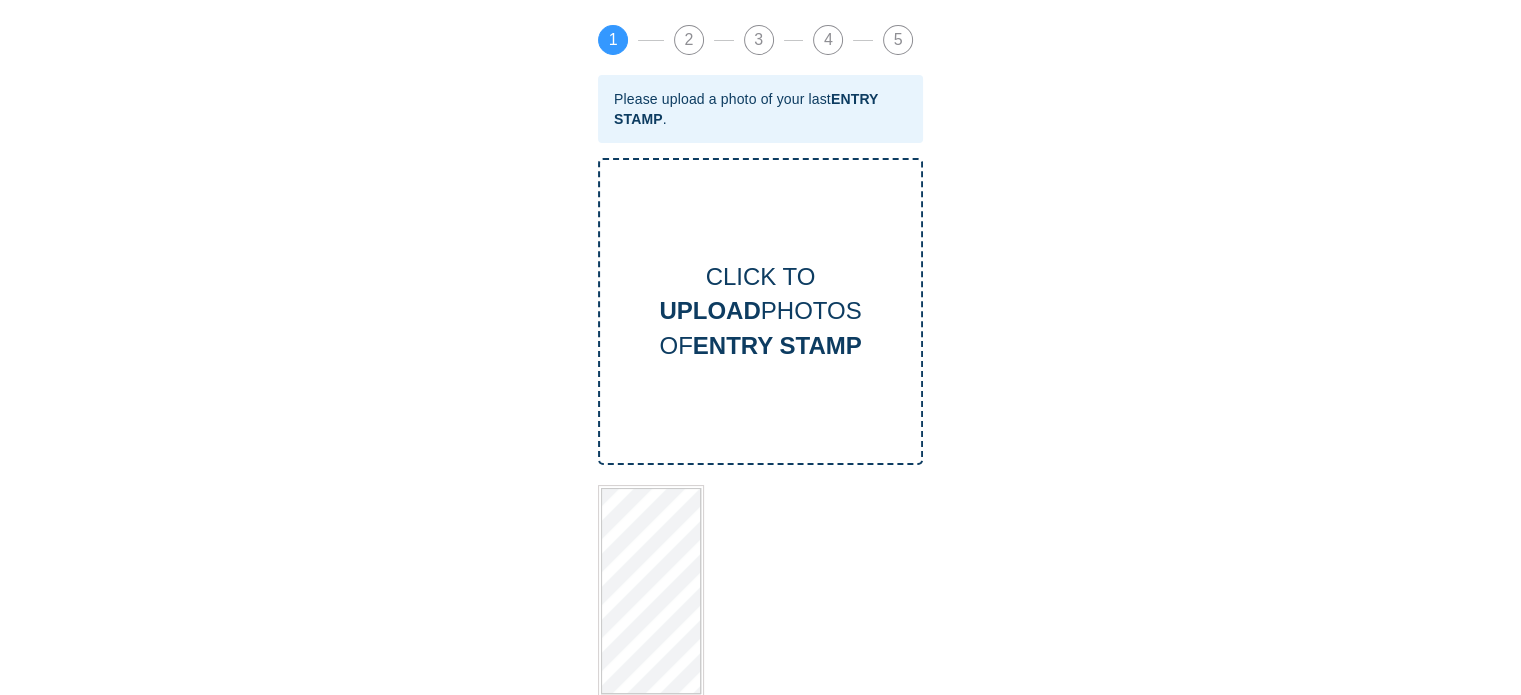 click on "CLICK TO UPLOAD  PHOTOS   OF  ENTRY STAMP" at bounding box center (760, 311) 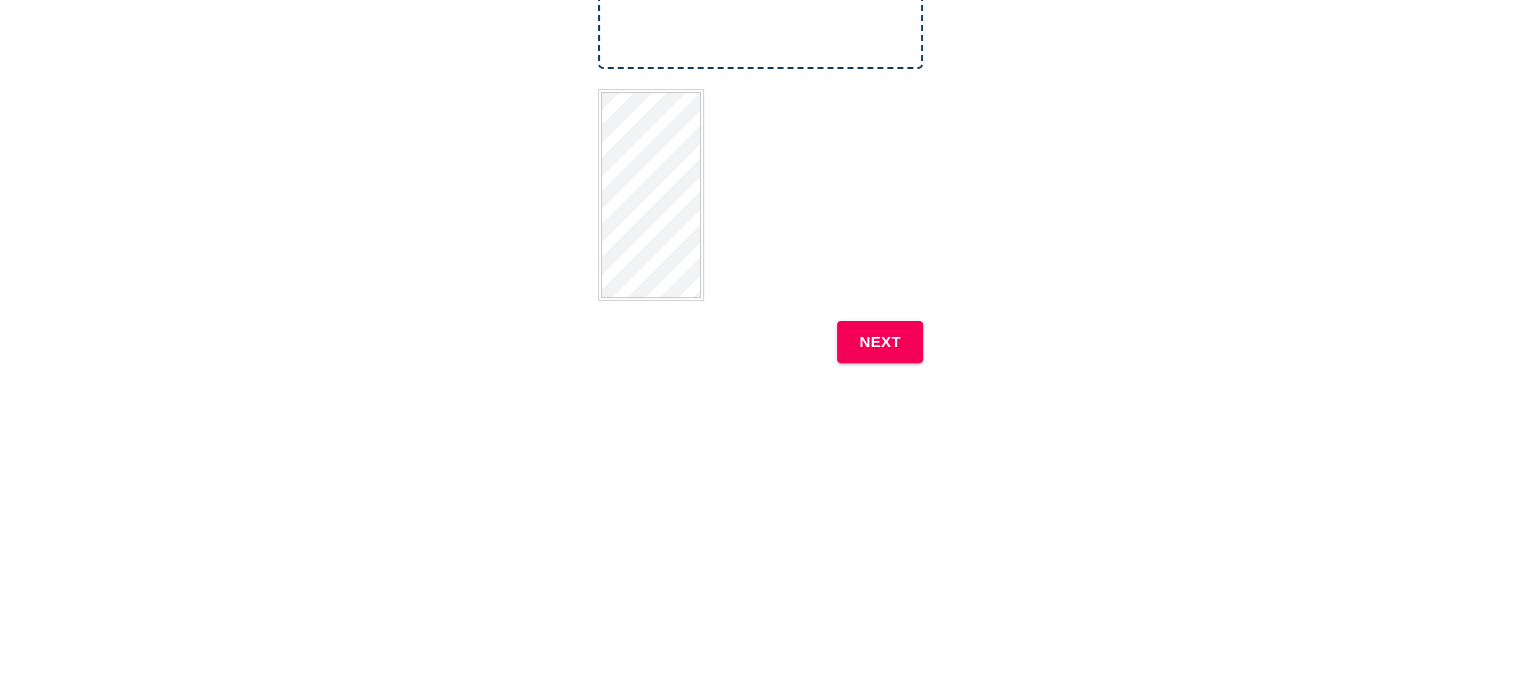 scroll, scrollTop: 400, scrollLeft: 0, axis: vertical 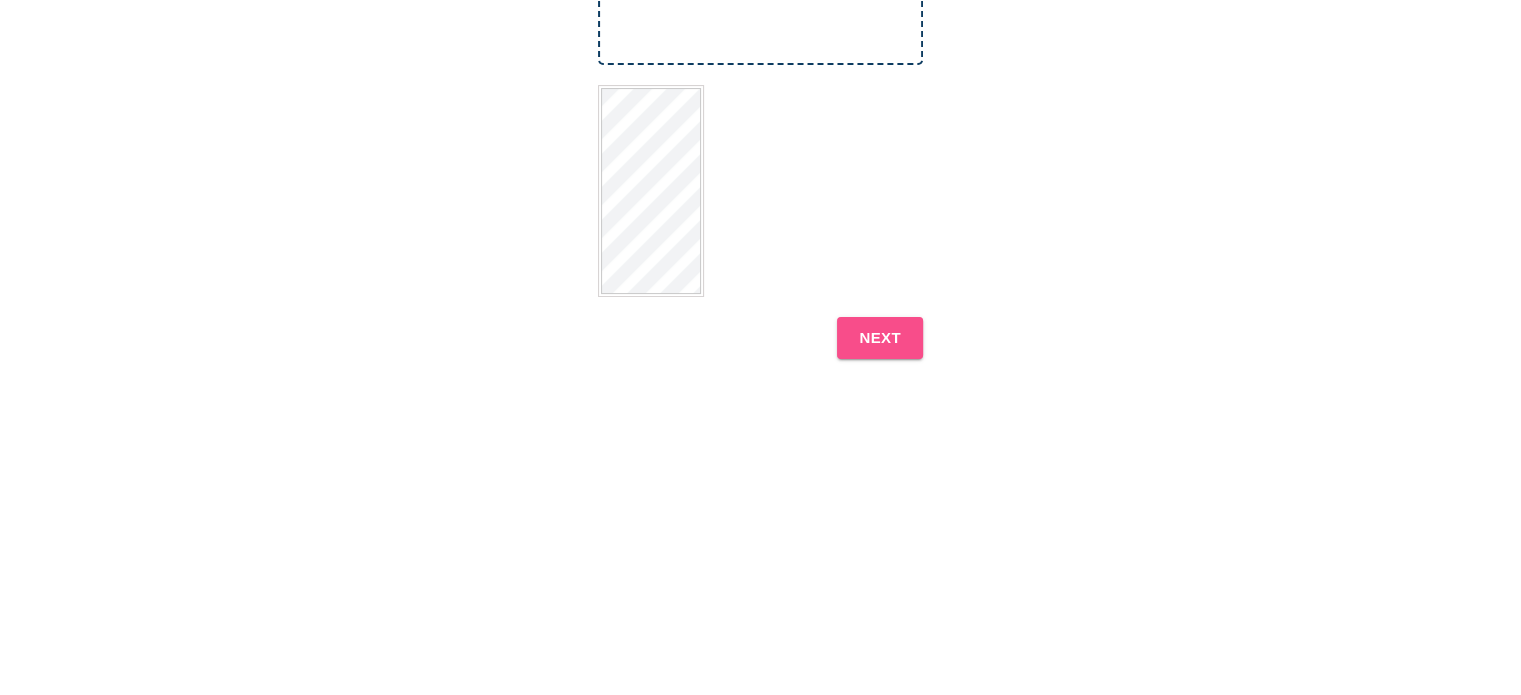 click on "NEXT" at bounding box center [880, 338] 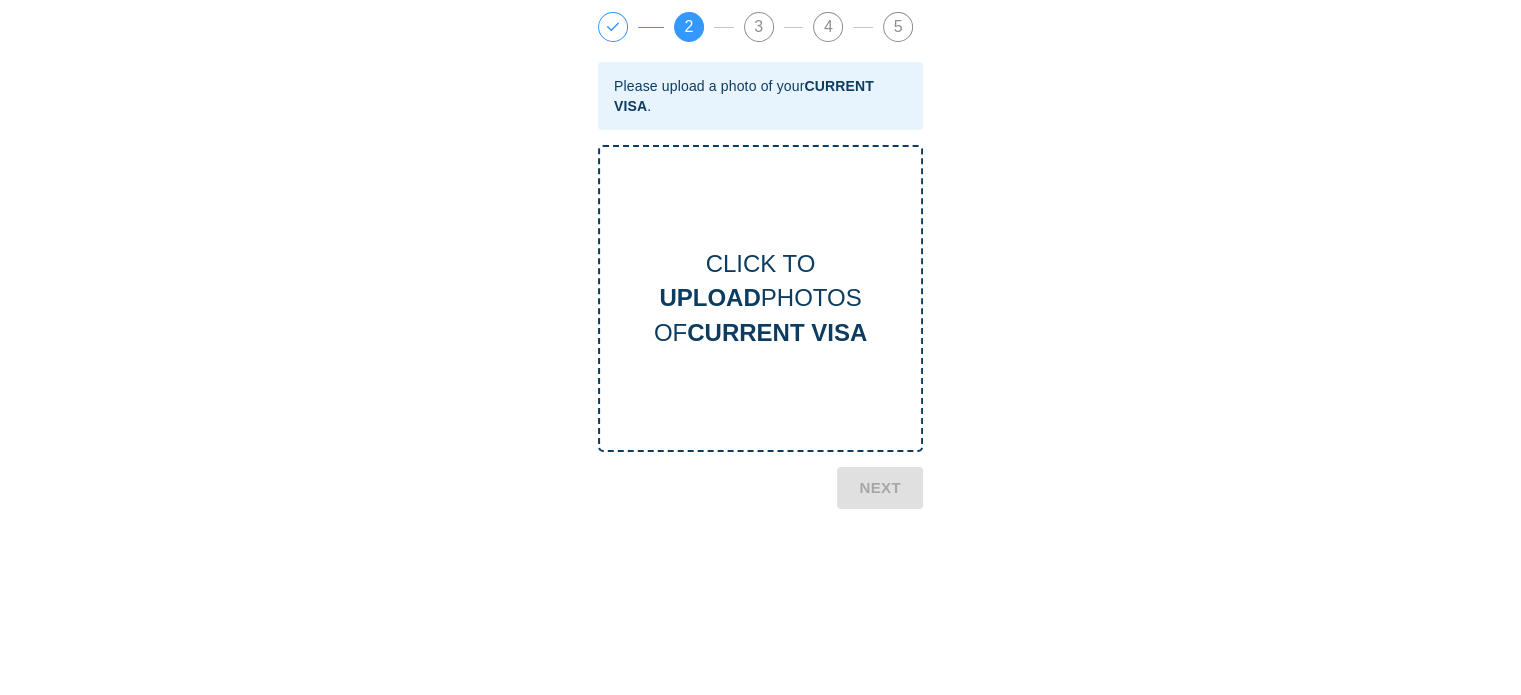 scroll, scrollTop: 0, scrollLeft: 0, axis: both 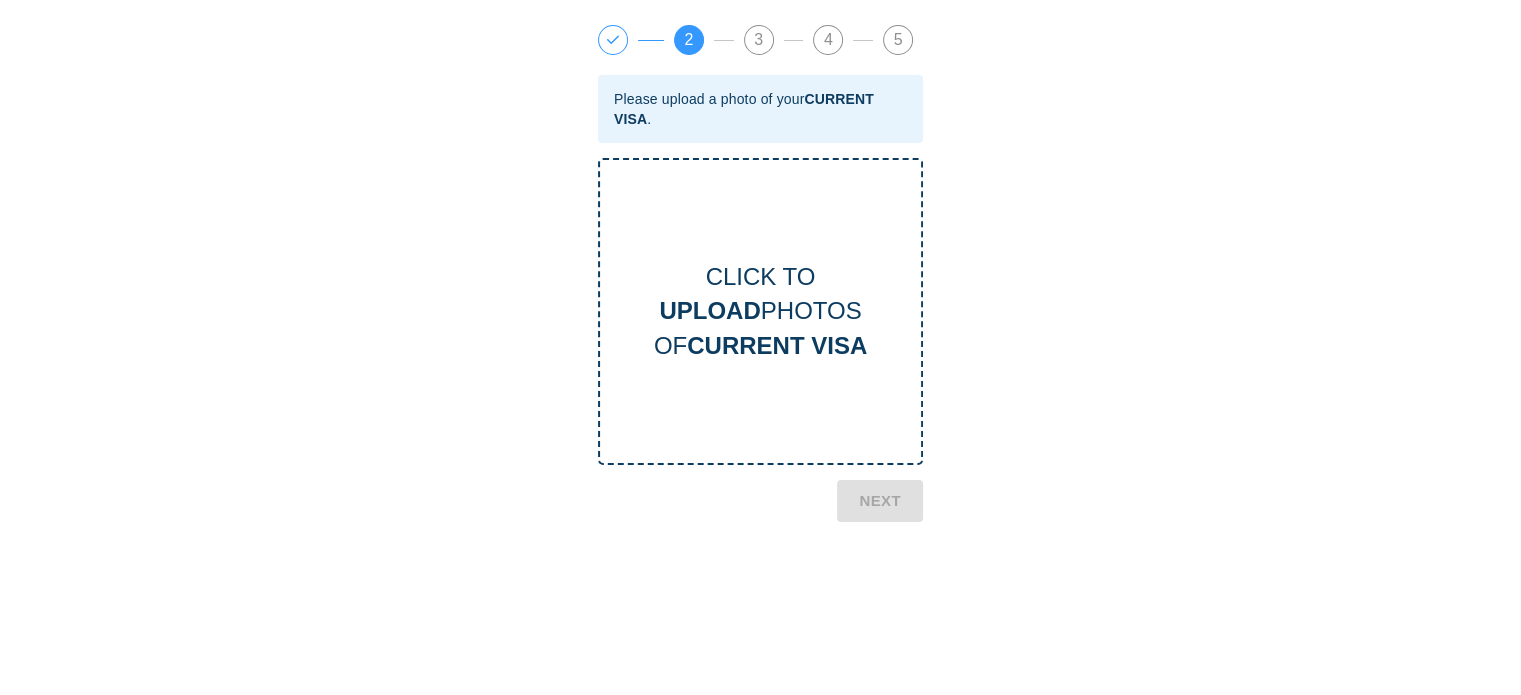 click on "CURRENT VISA" at bounding box center (777, 345) 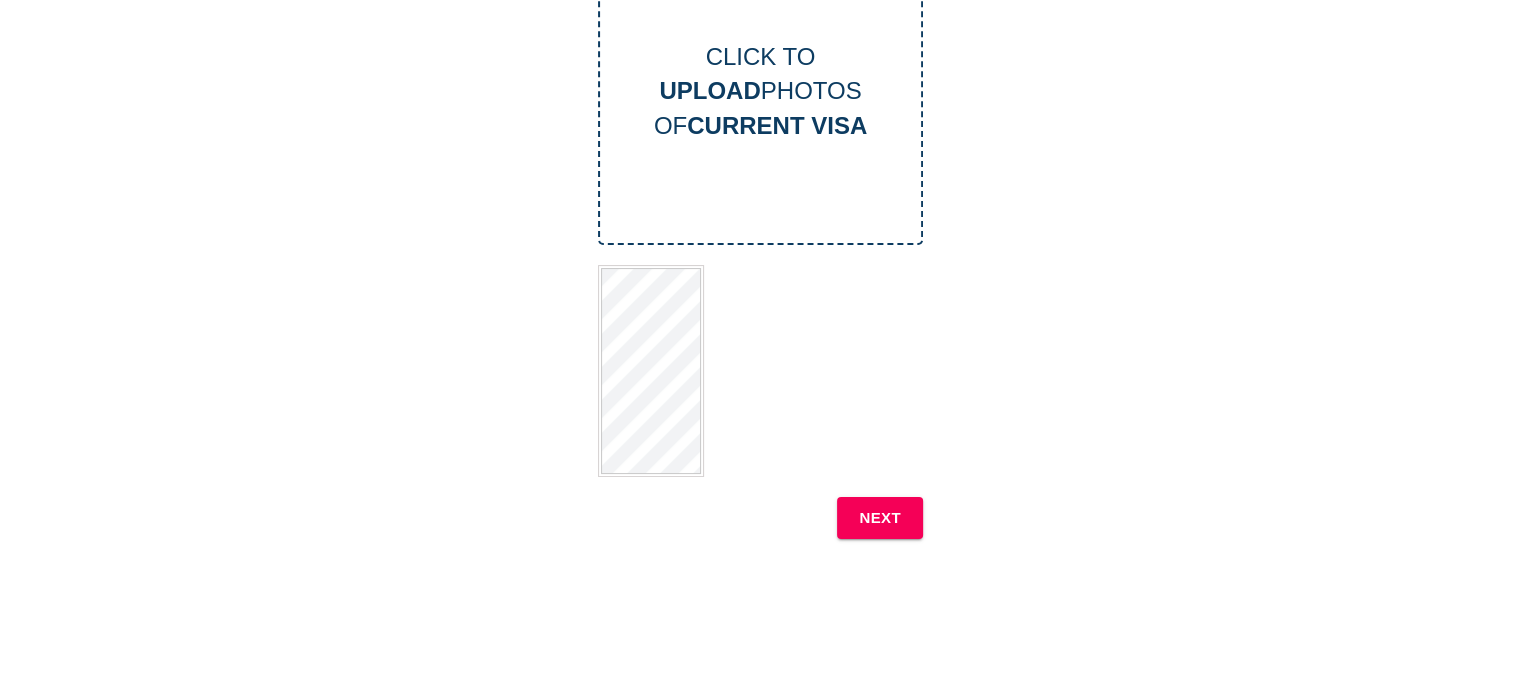 scroll, scrollTop: 300, scrollLeft: 0, axis: vertical 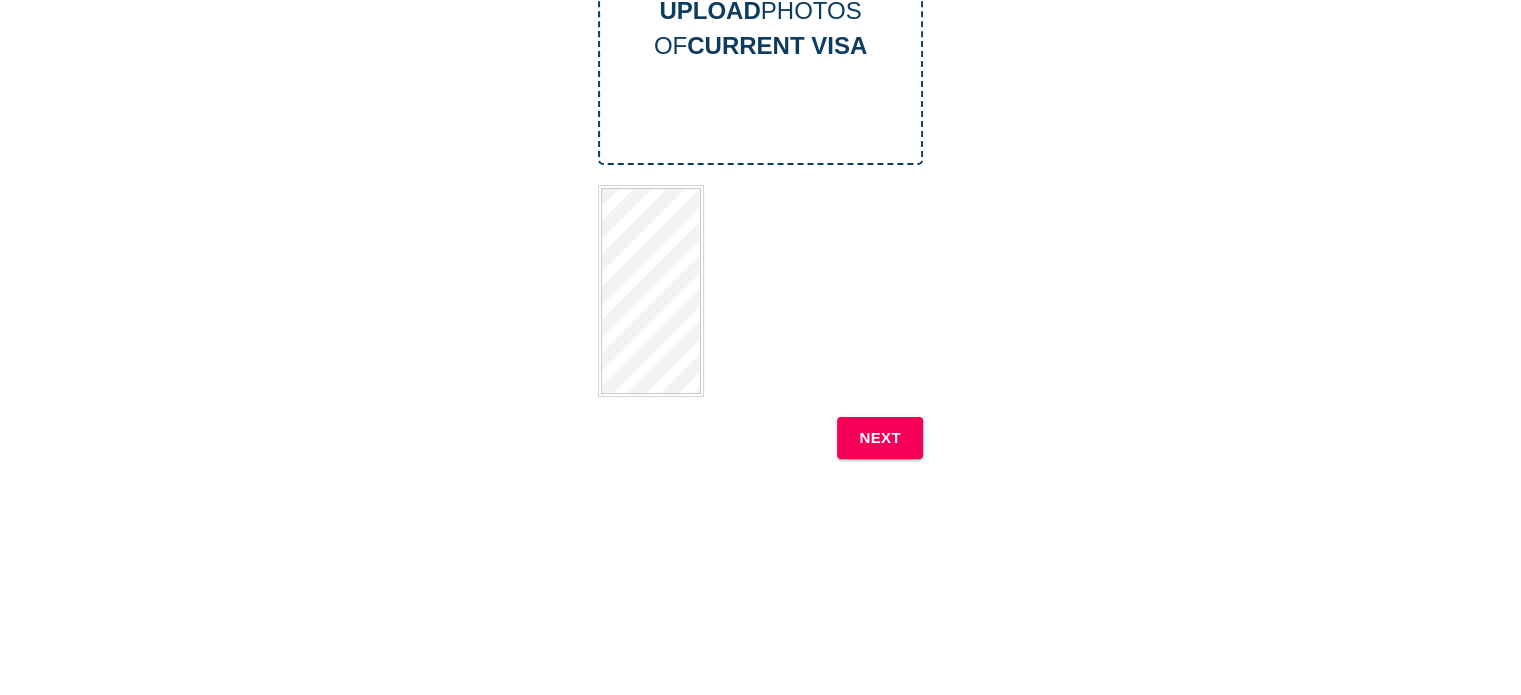 click on "NEXT" at bounding box center [880, 438] 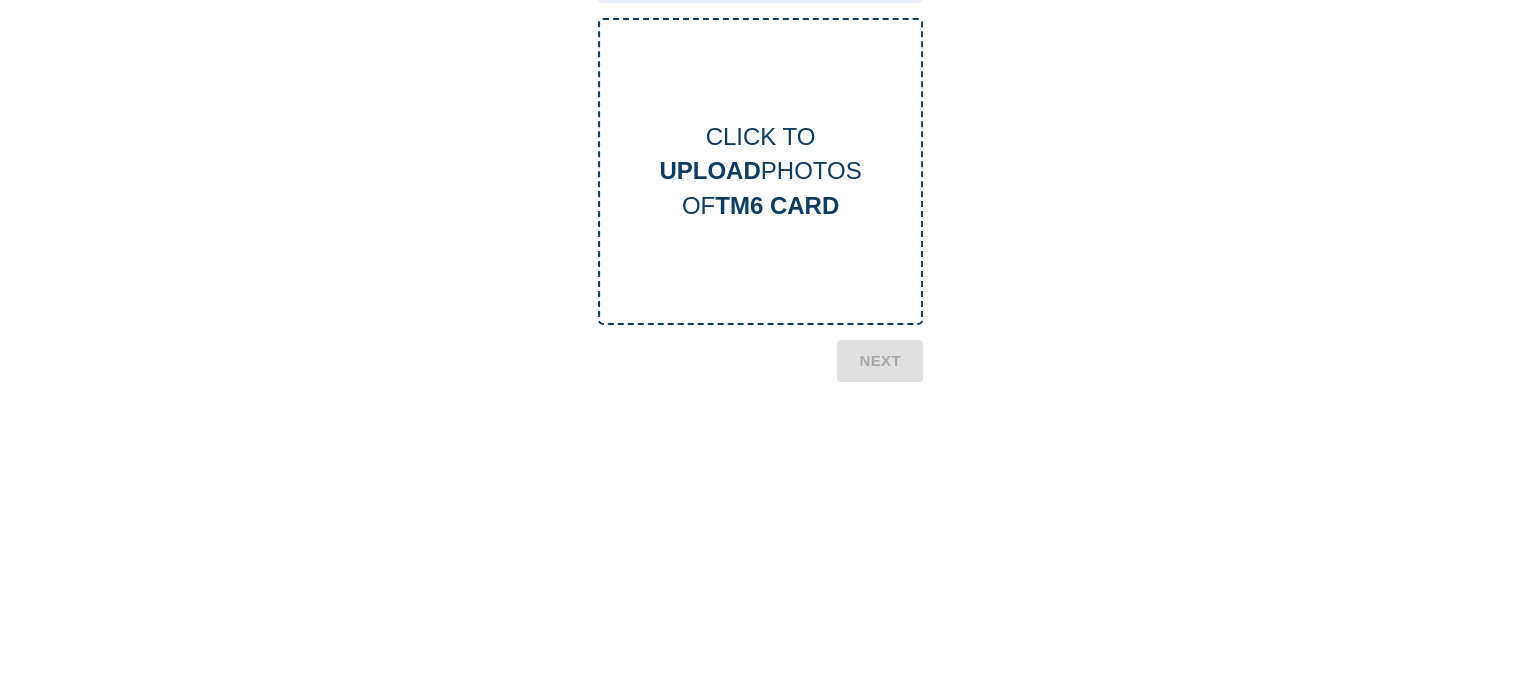 scroll, scrollTop: 100, scrollLeft: 0, axis: vertical 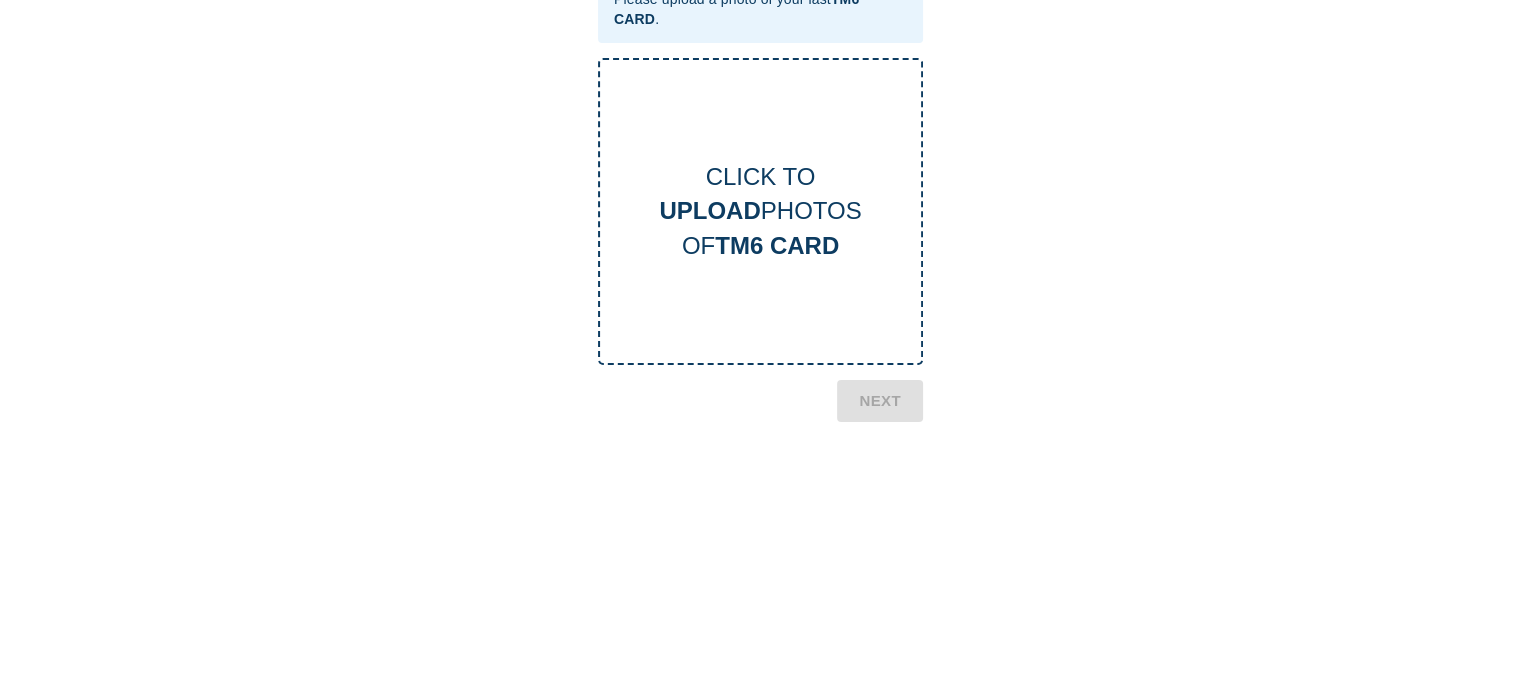 click on "TM6 CARD" at bounding box center (777, 245) 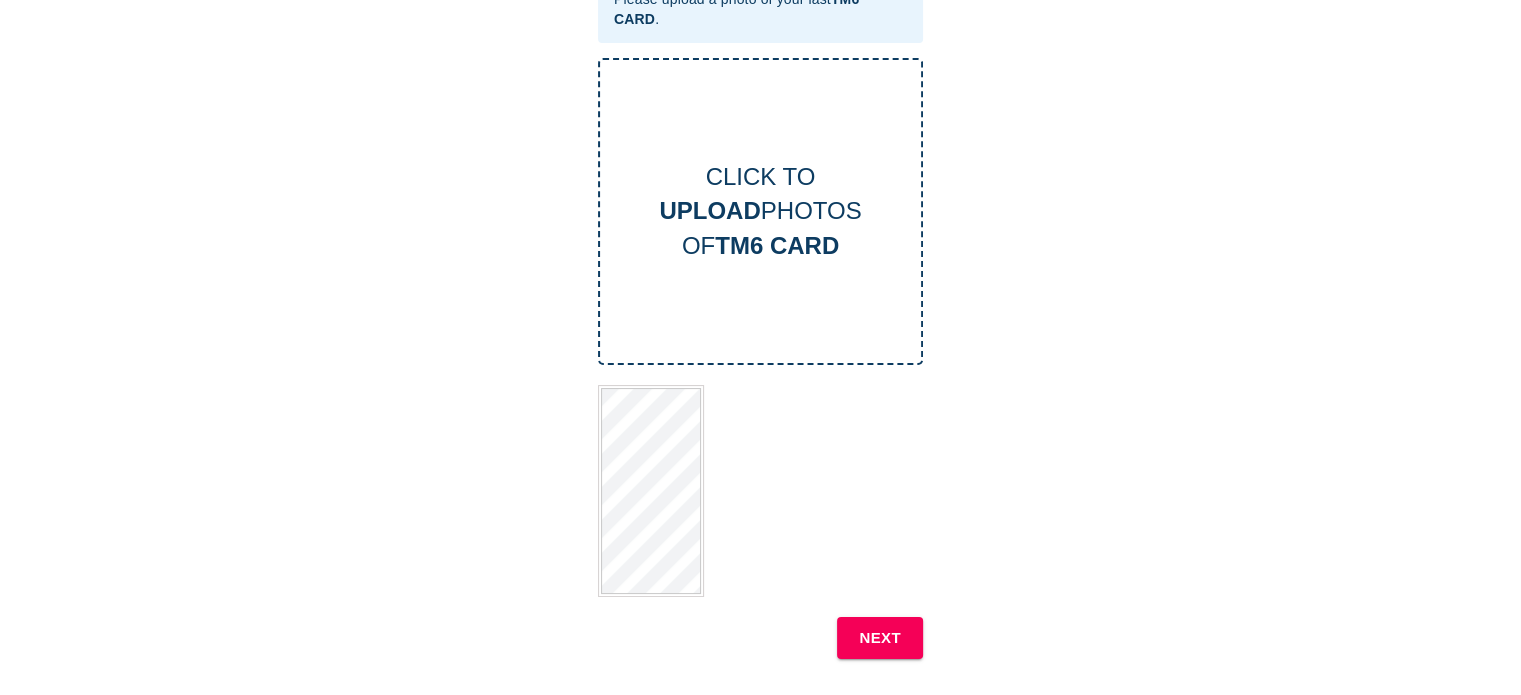 click on "NEXT" at bounding box center (880, 638) 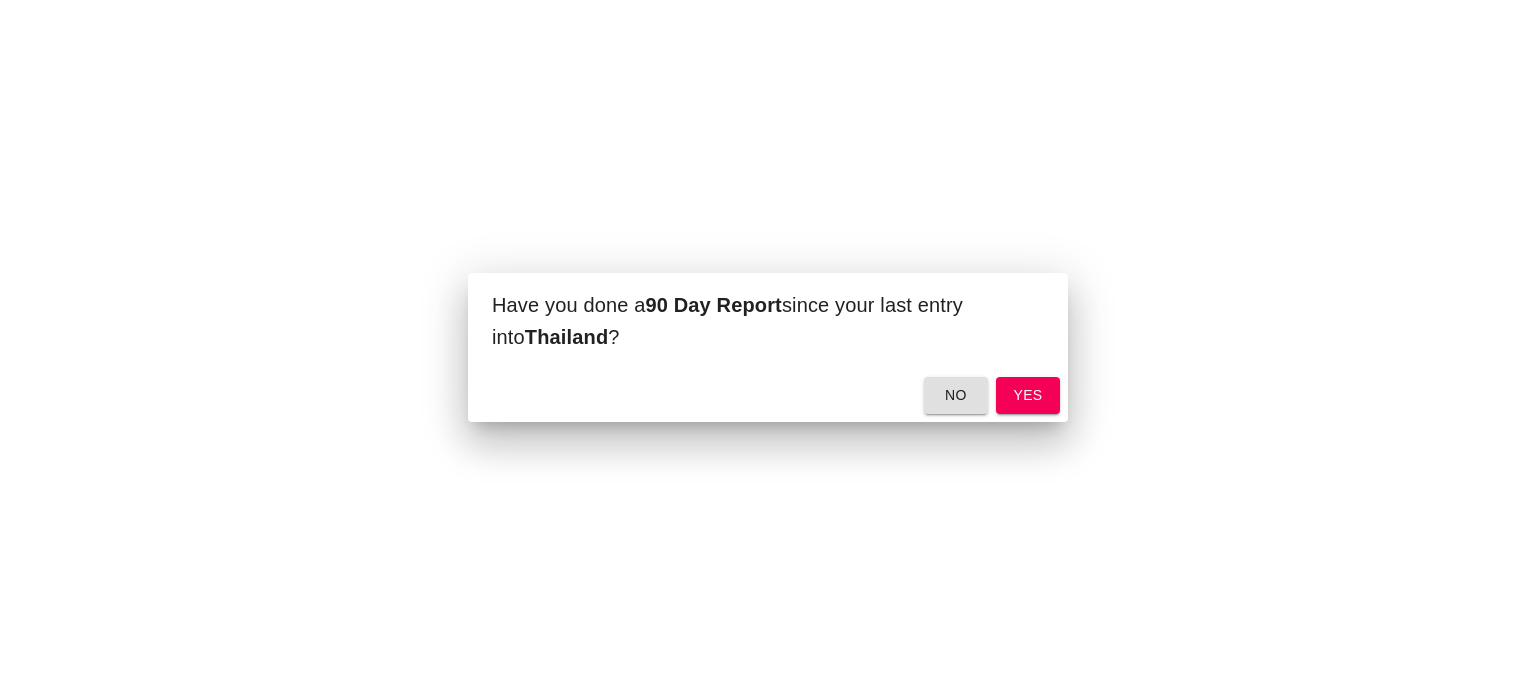 click on "yes" at bounding box center (1028, 395) 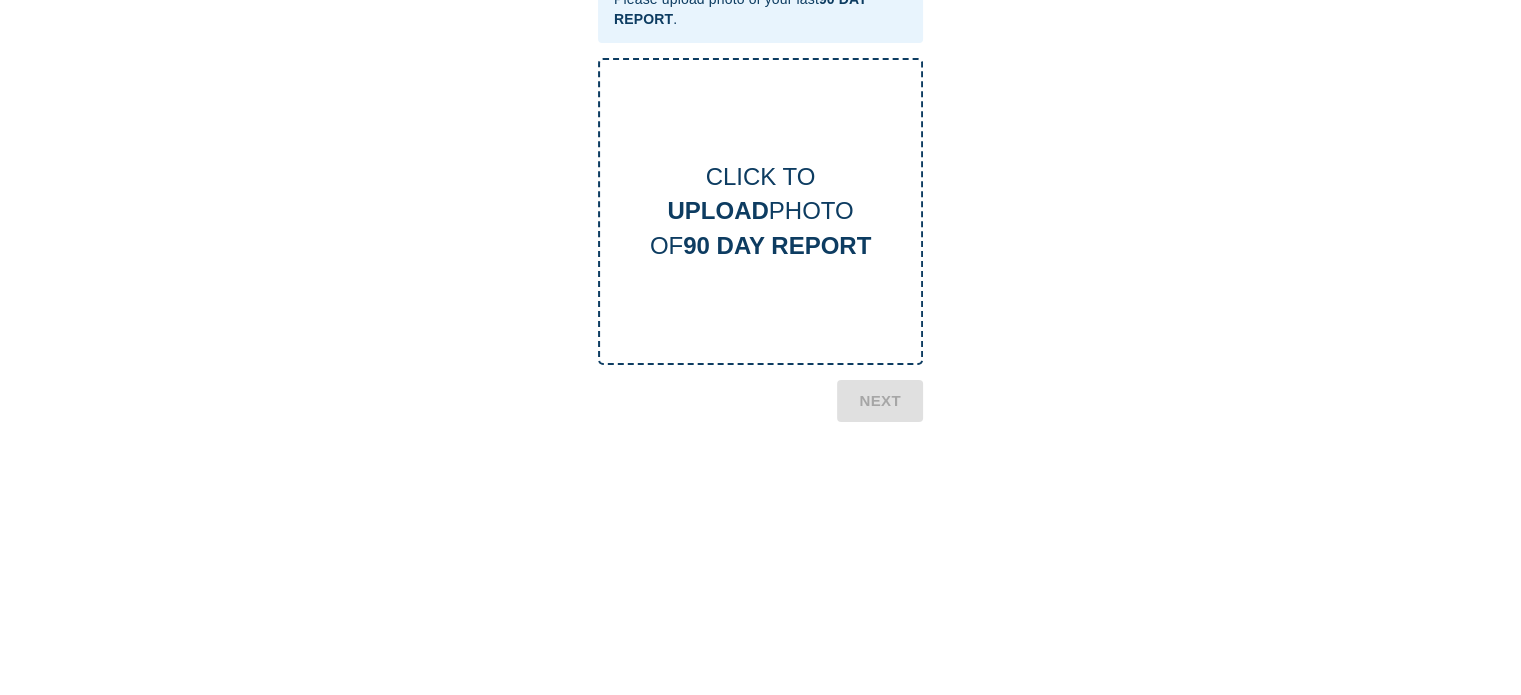 click on "UPLOAD" at bounding box center [717, 210] 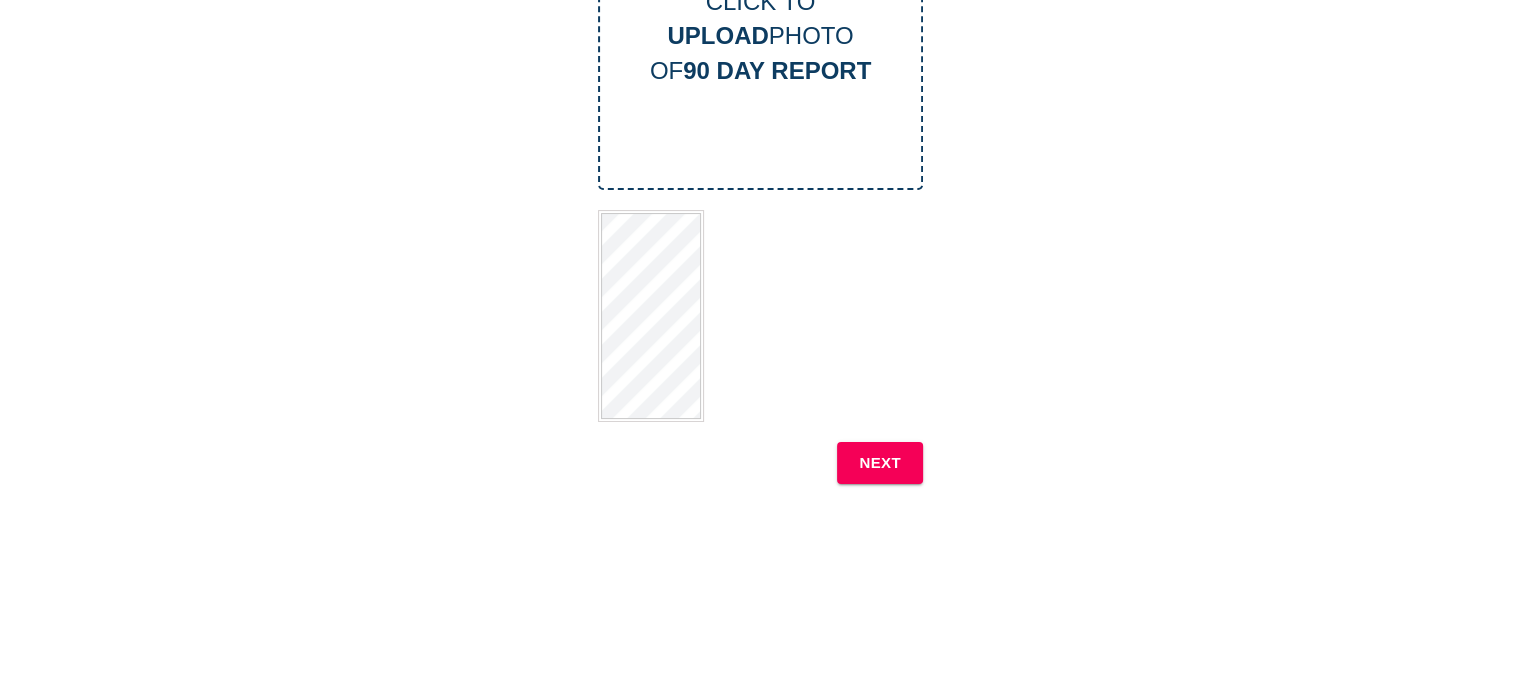 scroll, scrollTop: 400, scrollLeft: 0, axis: vertical 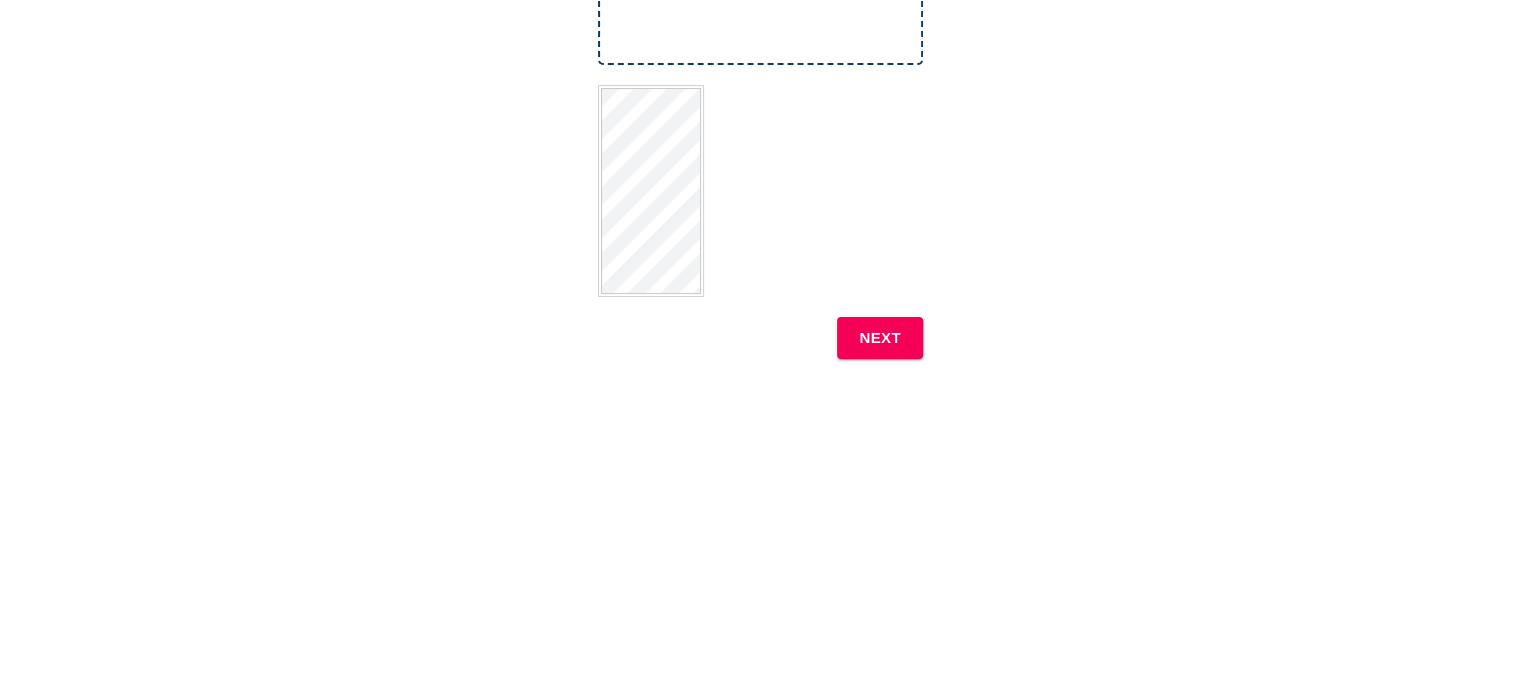 click on "NEXT" at bounding box center [880, 338] 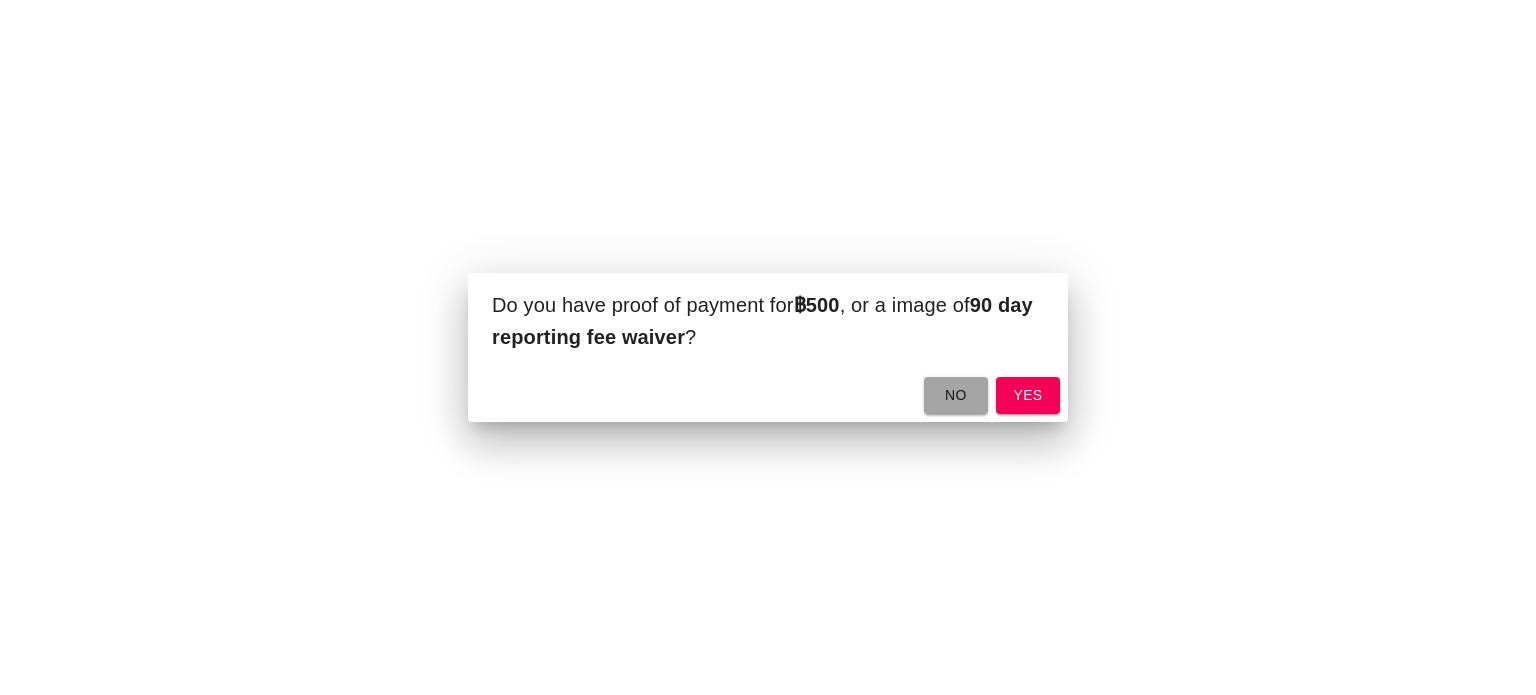 click on "no" at bounding box center [956, 395] 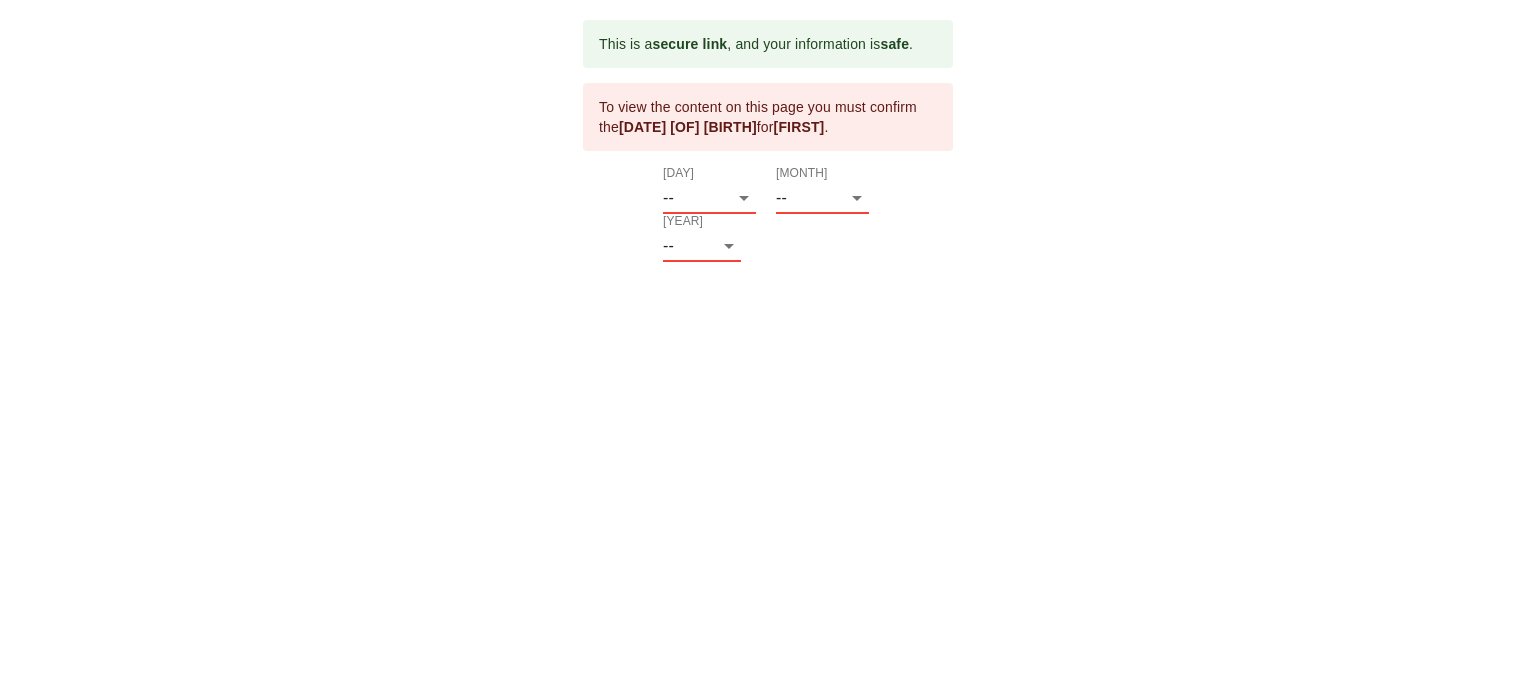 scroll, scrollTop: 0, scrollLeft: 0, axis: both 